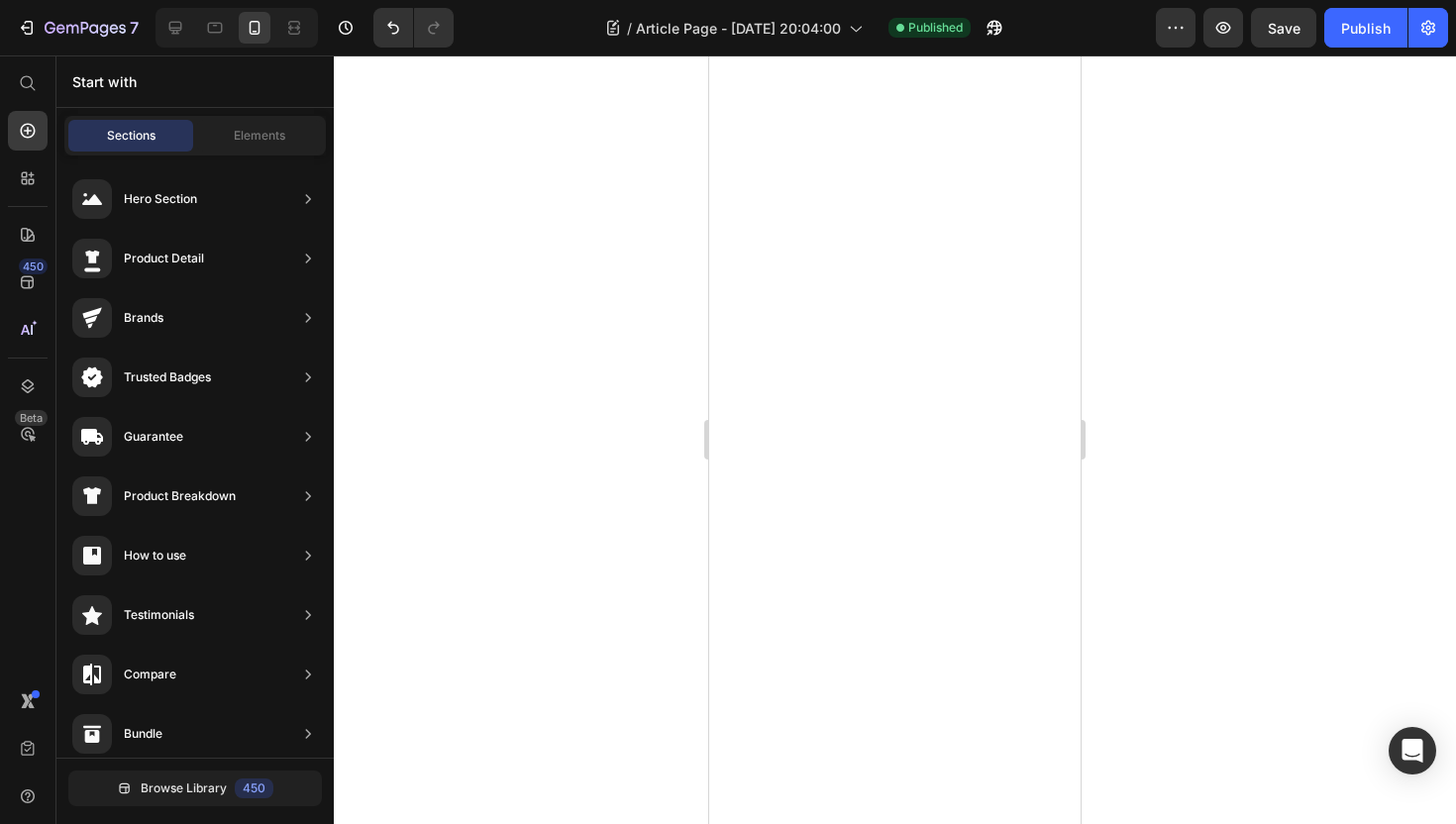scroll, scrollTop: 0, scrollLeft: 0, axis: both 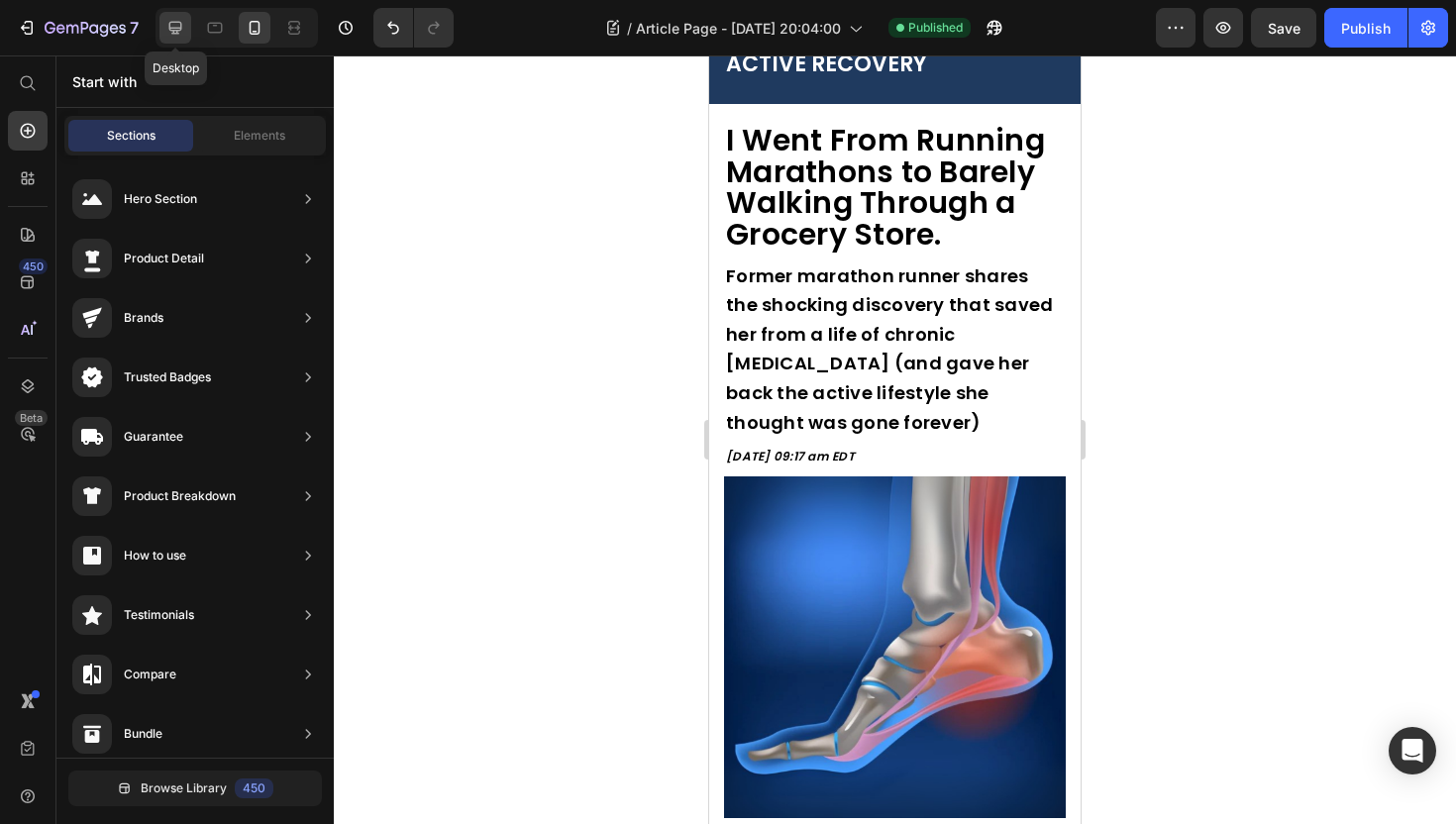 click 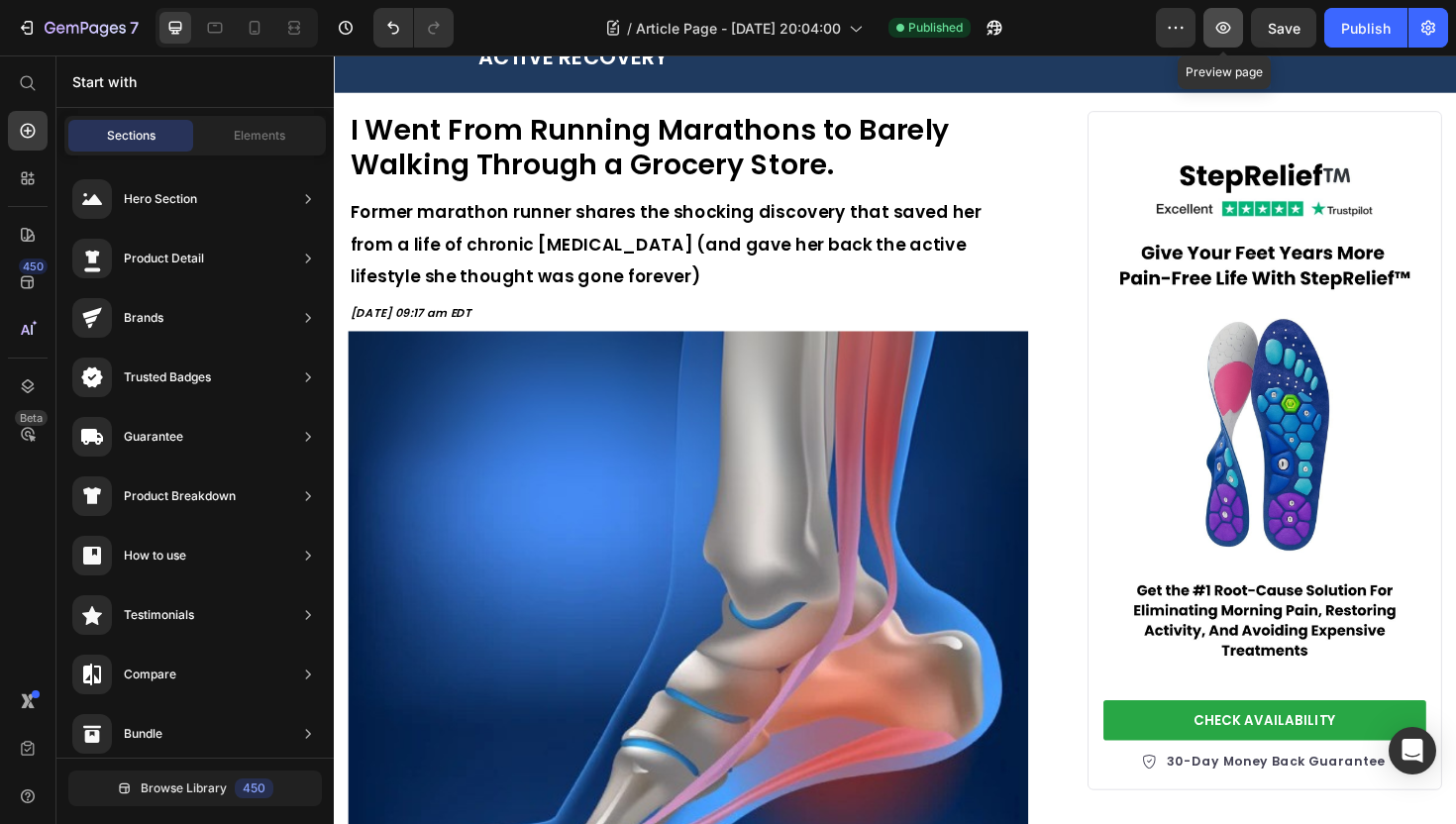 click 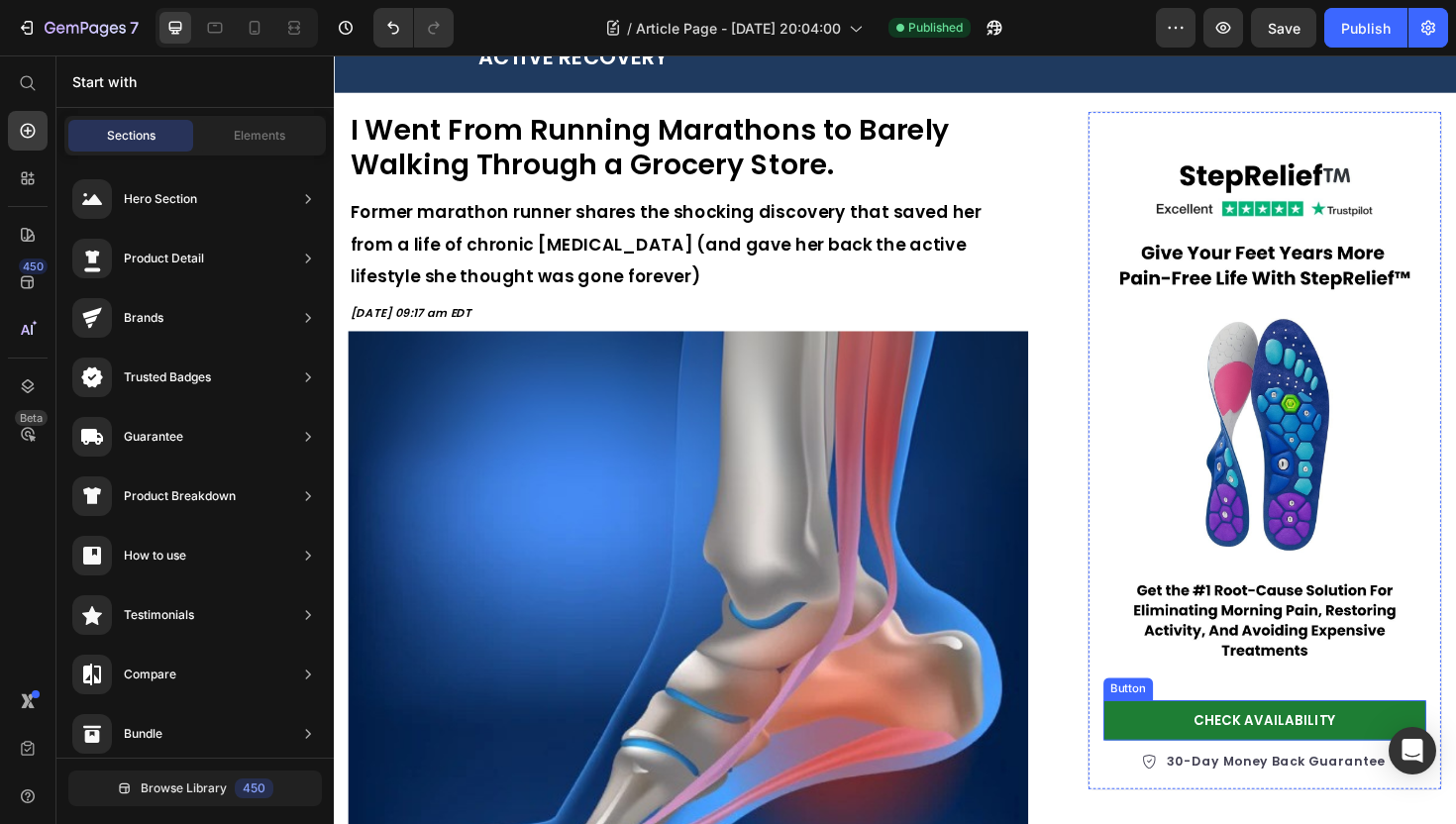 click on "CHECK AVAILABILITY" at bounding box center (1319, 760) 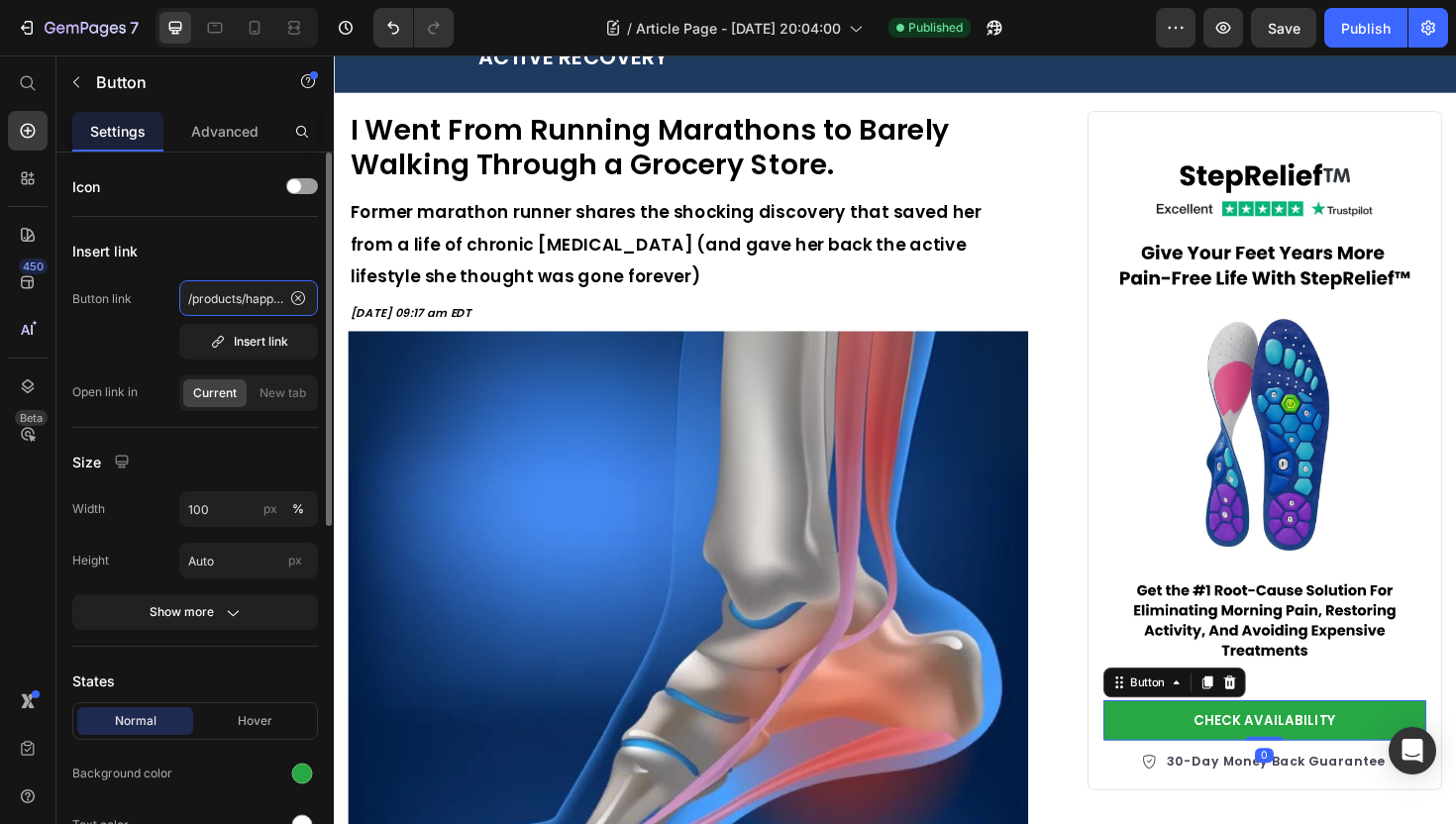 click on "/products/happy-dog-bites" 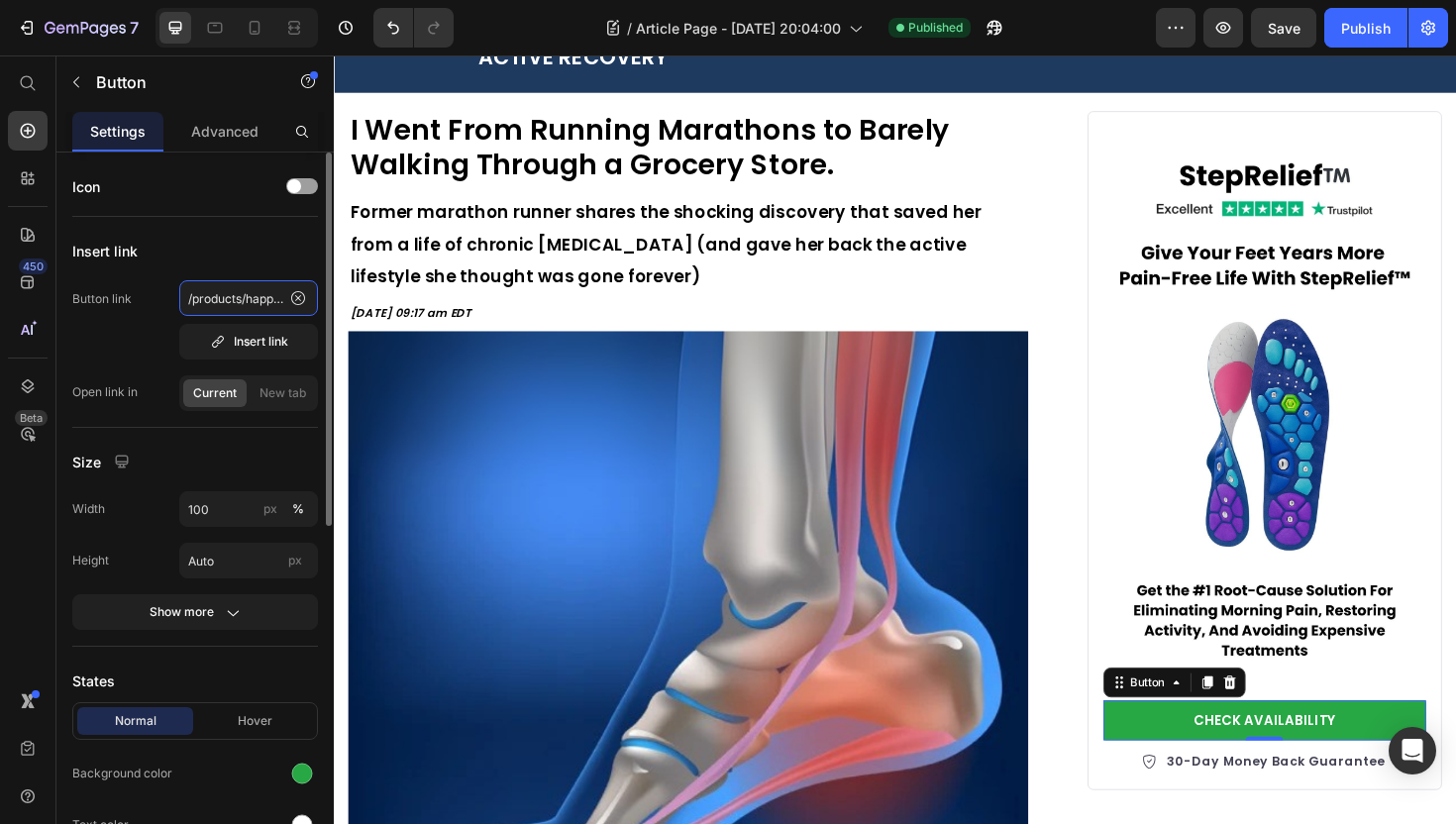 paste on "[URL][DOMAIN_NAME]" 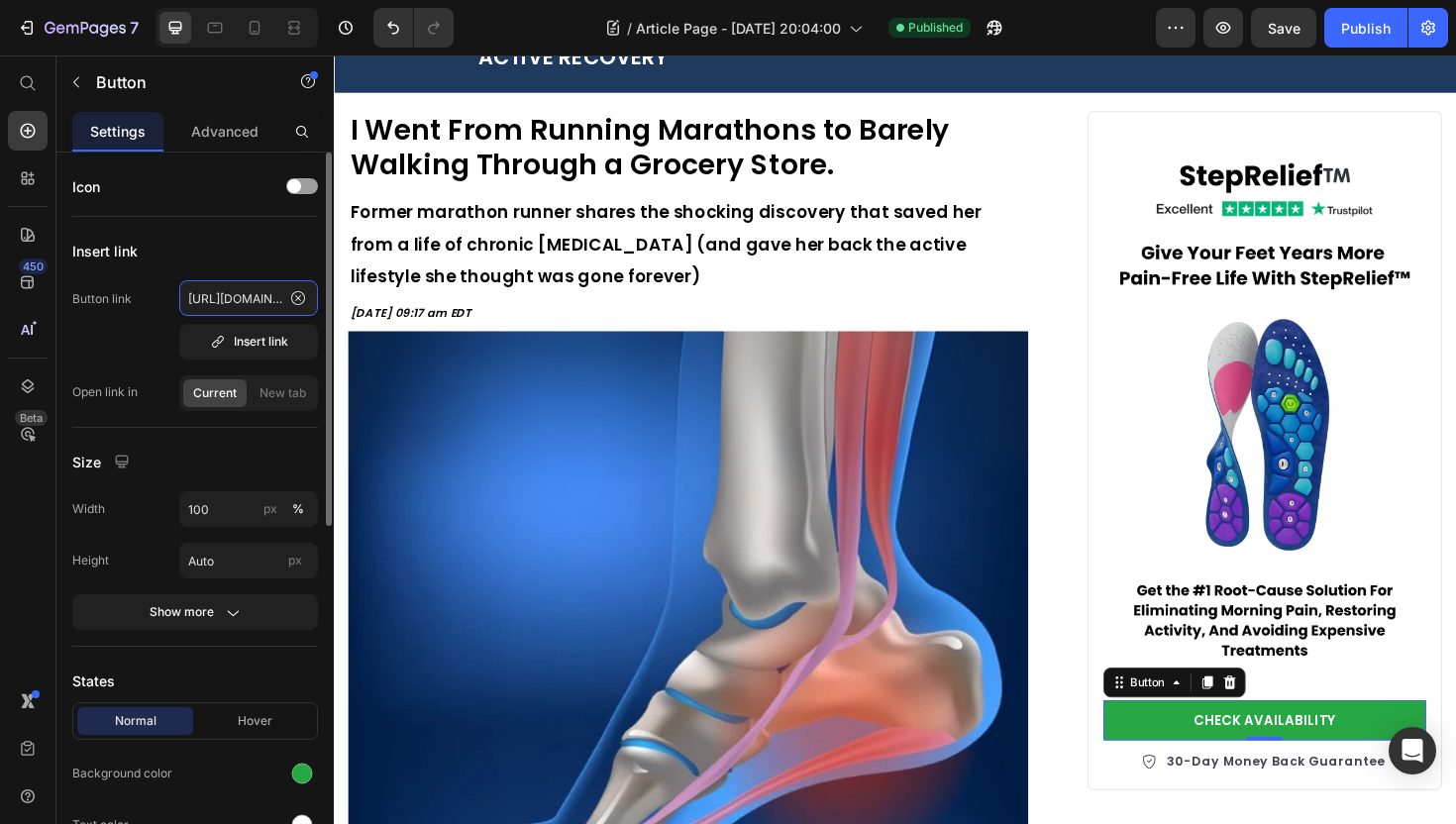 scroll, scrollTop: 0, scrollLeft: 145, axis: horizontal 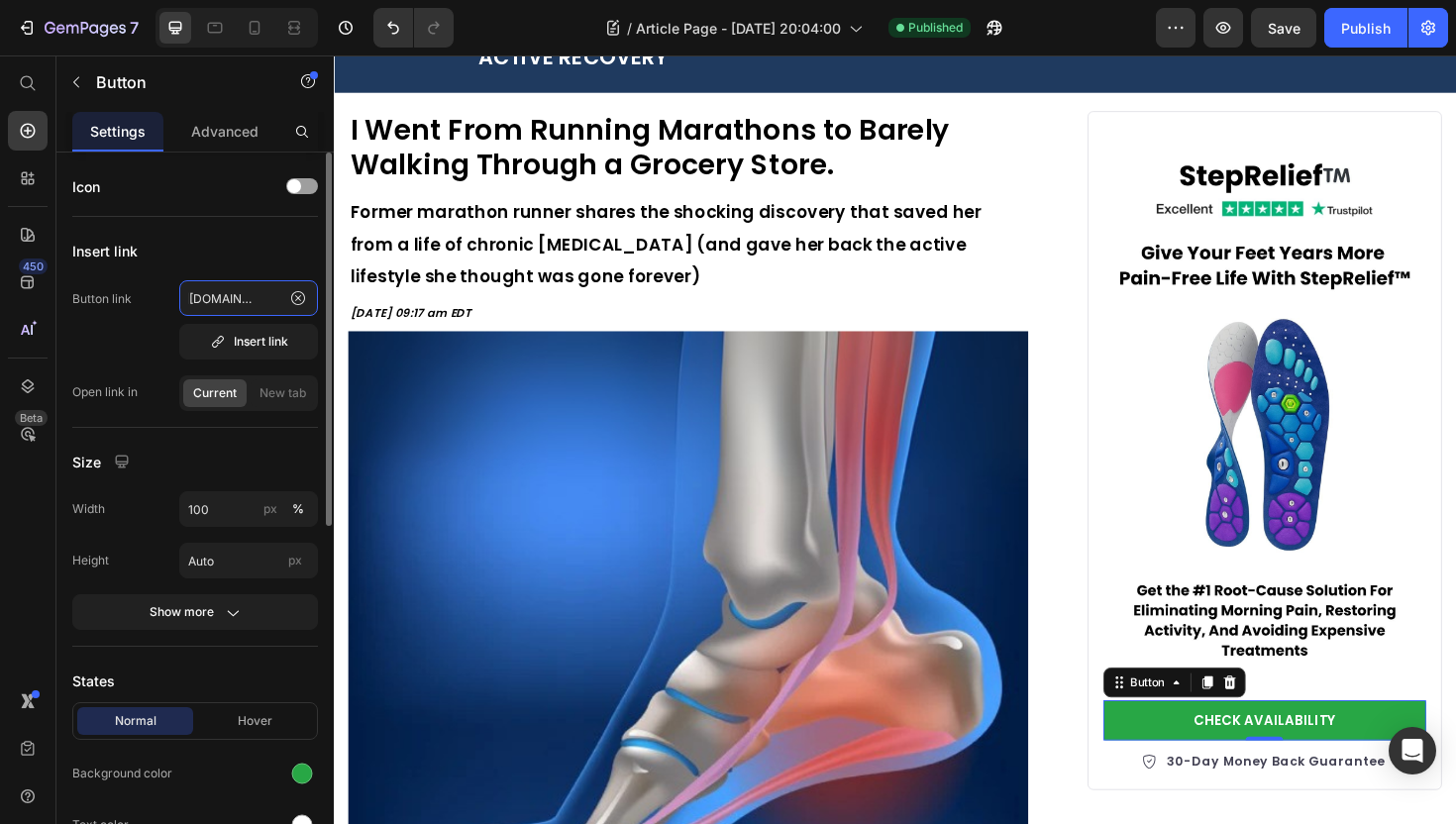 type on "[URL][DOMAIN_NAME]" 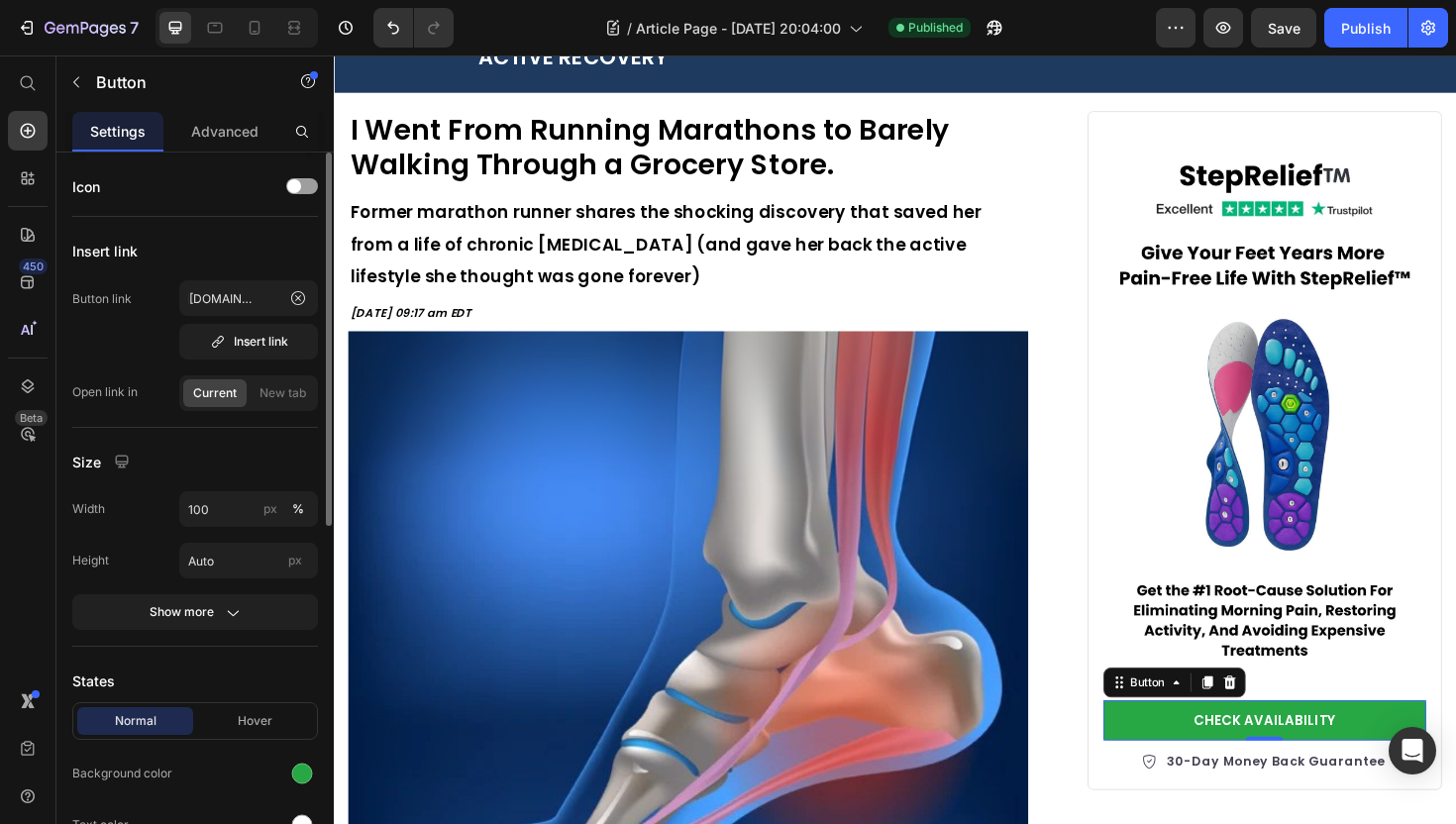 click on "Button link [URL][DOMAIN_NAME]  Insert link" at bounding box center [195, 320] 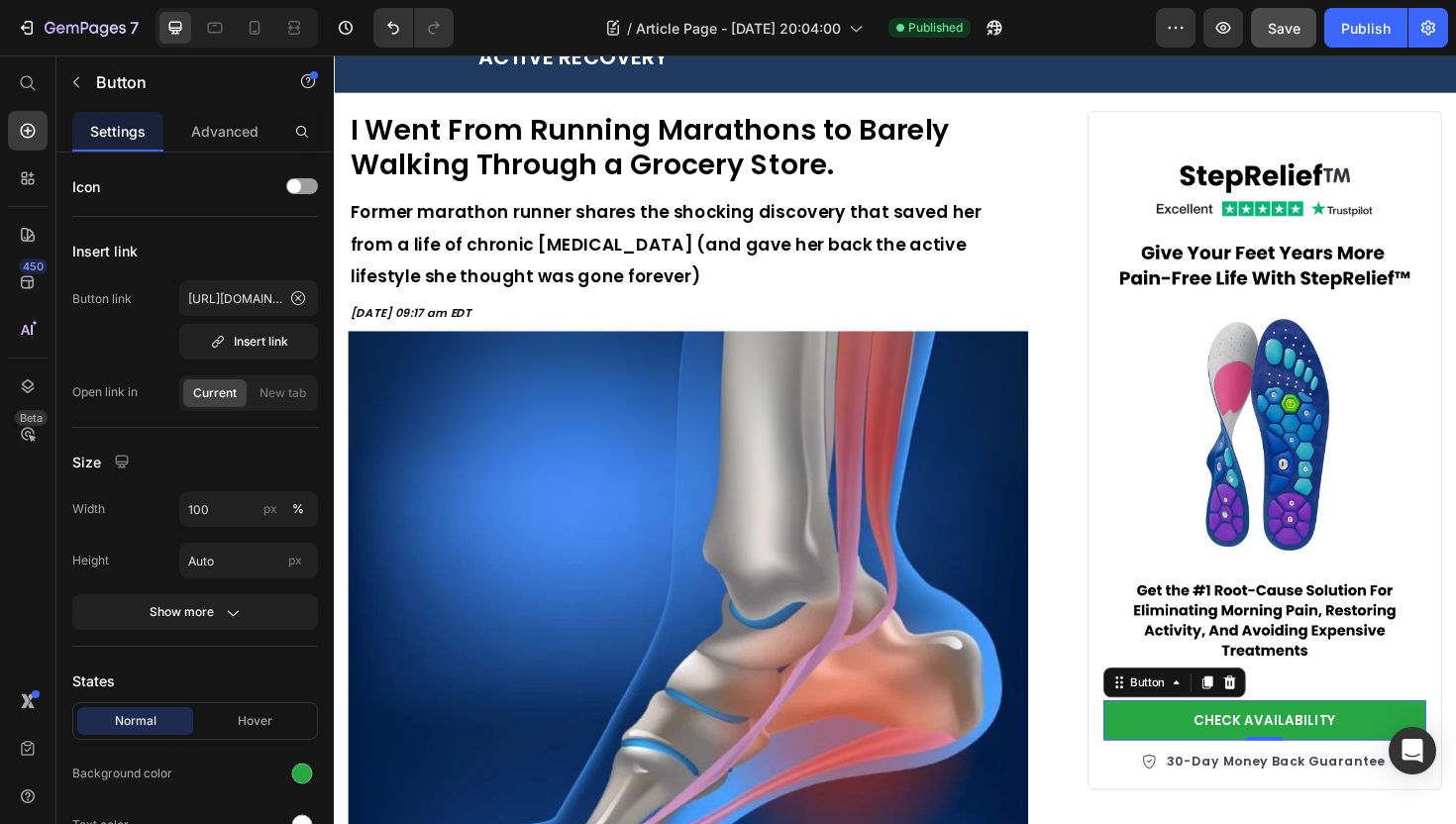 click on "Save" 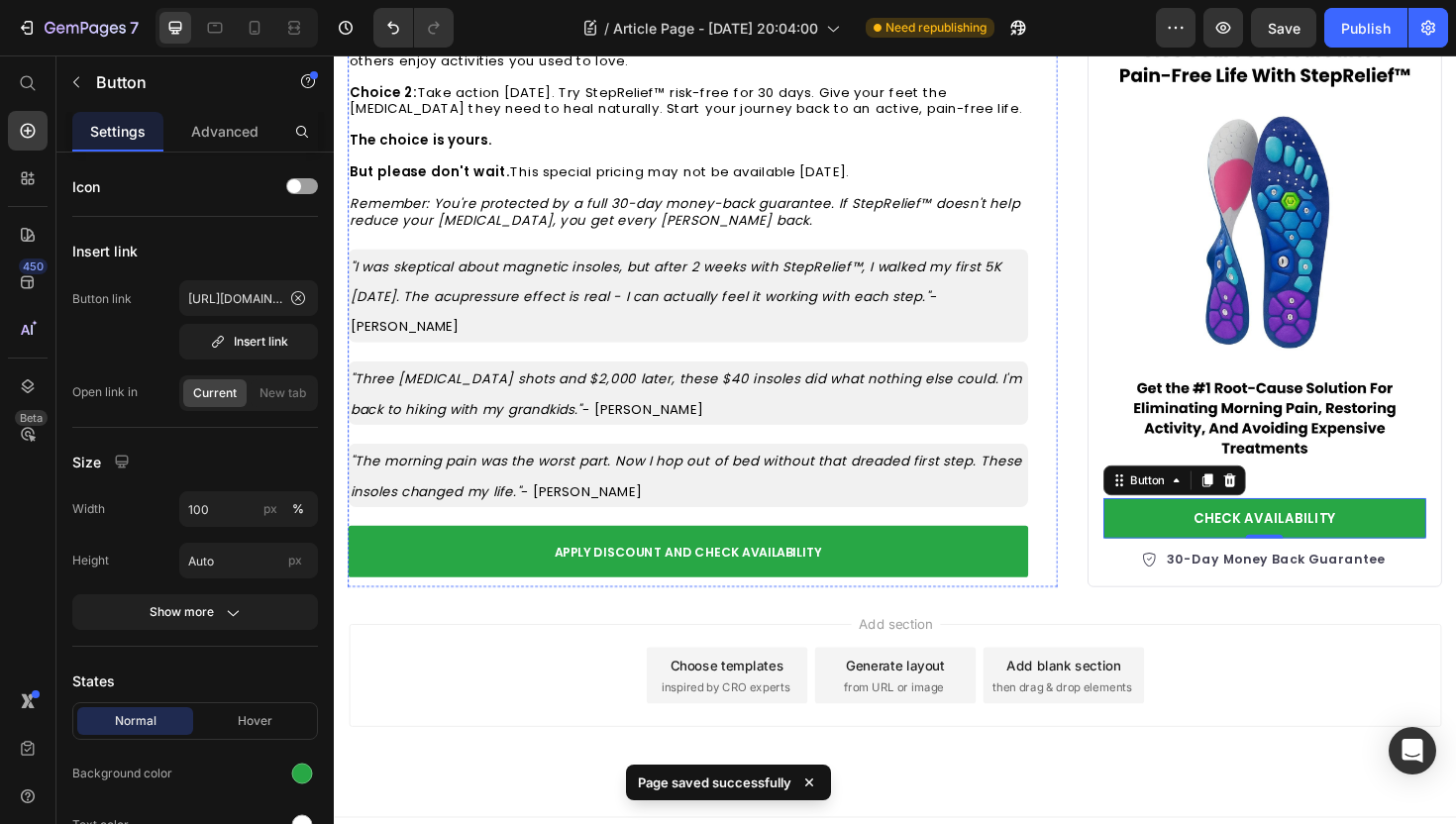 scroll, scrollTop: 5677, scrollLeft: 0, axis: vertical 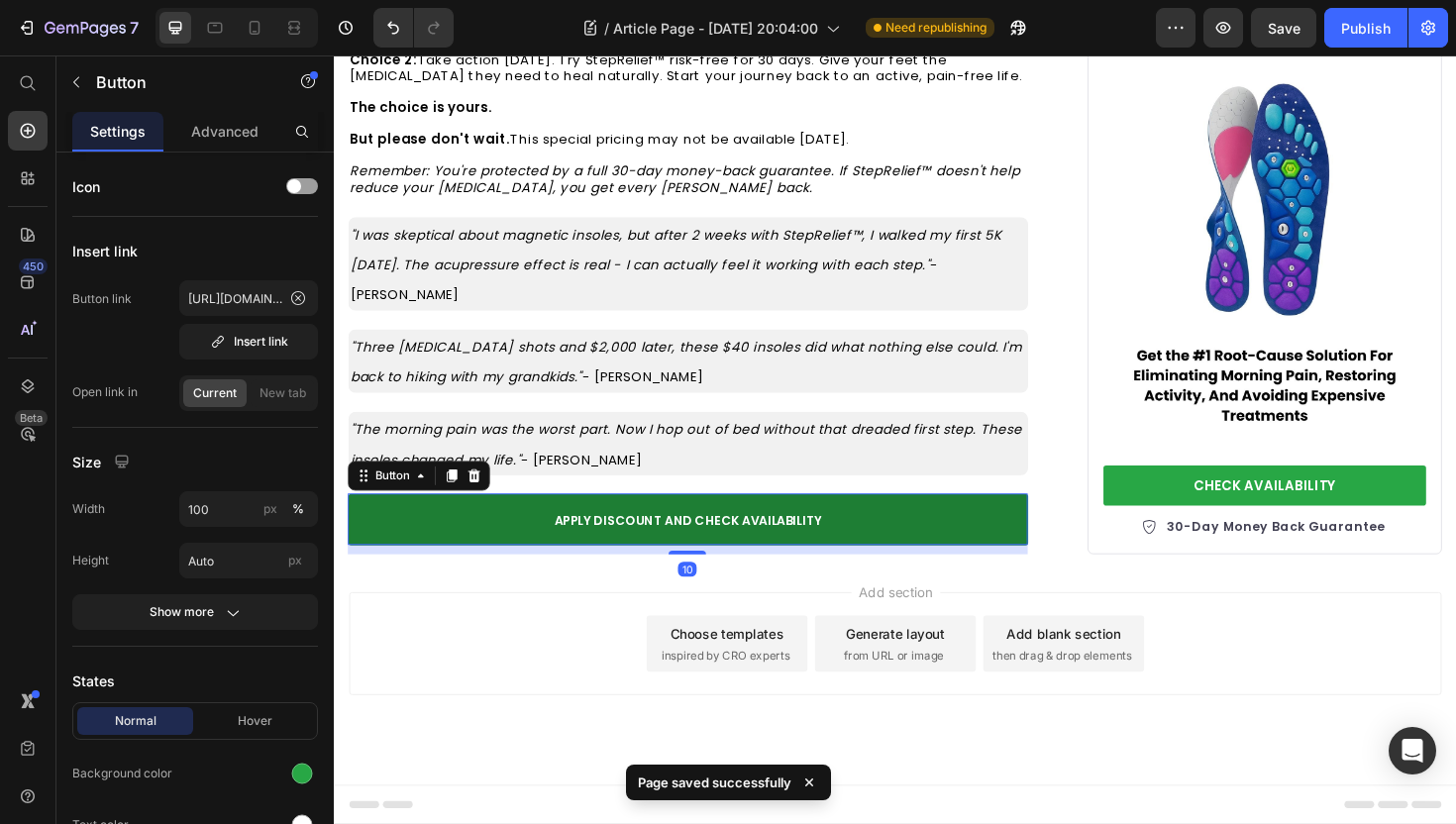 click on "APPLY DISCOUNT AND CHECK AVAILABILITY" at bounding box center (708, 547) 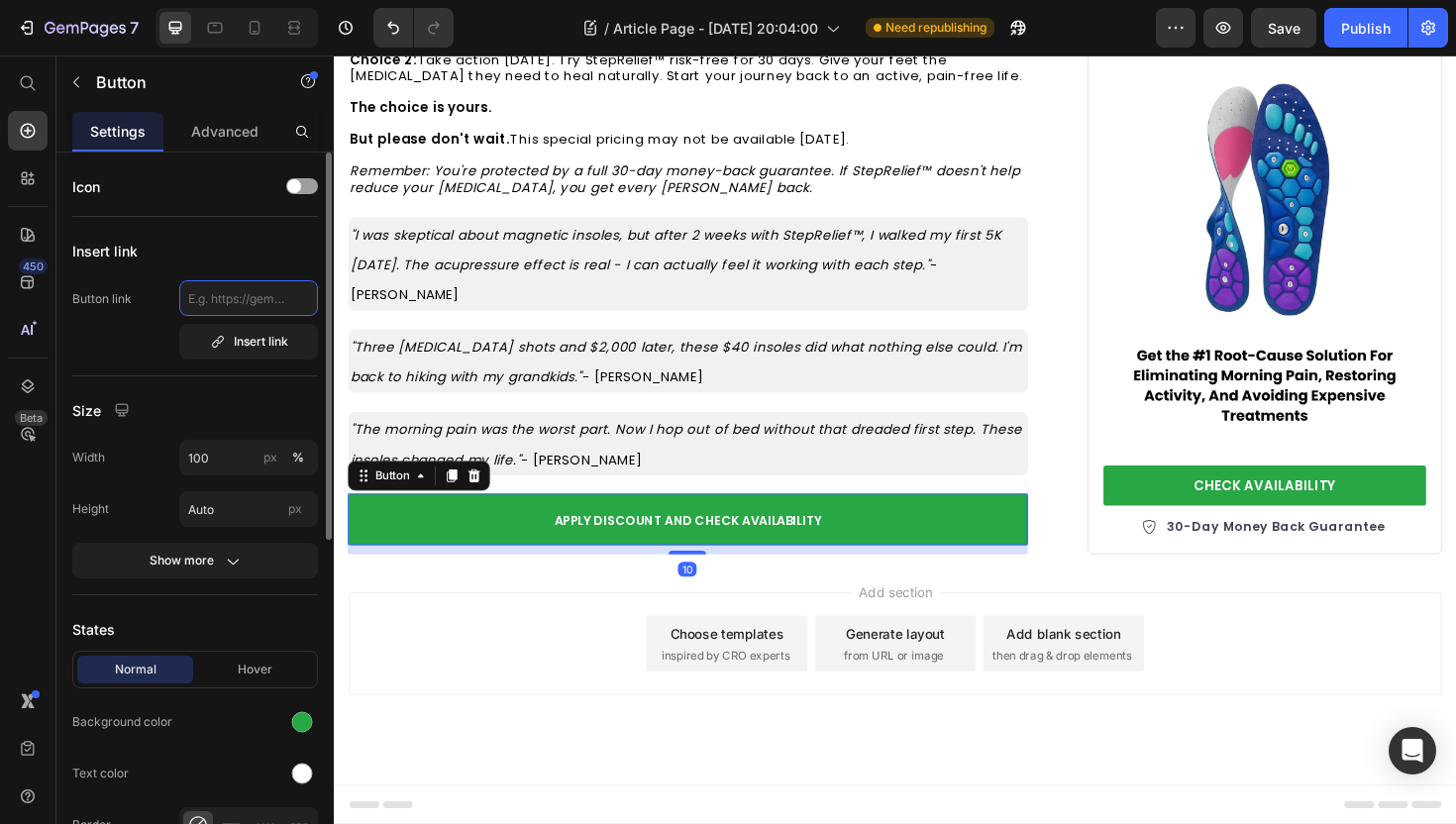 click 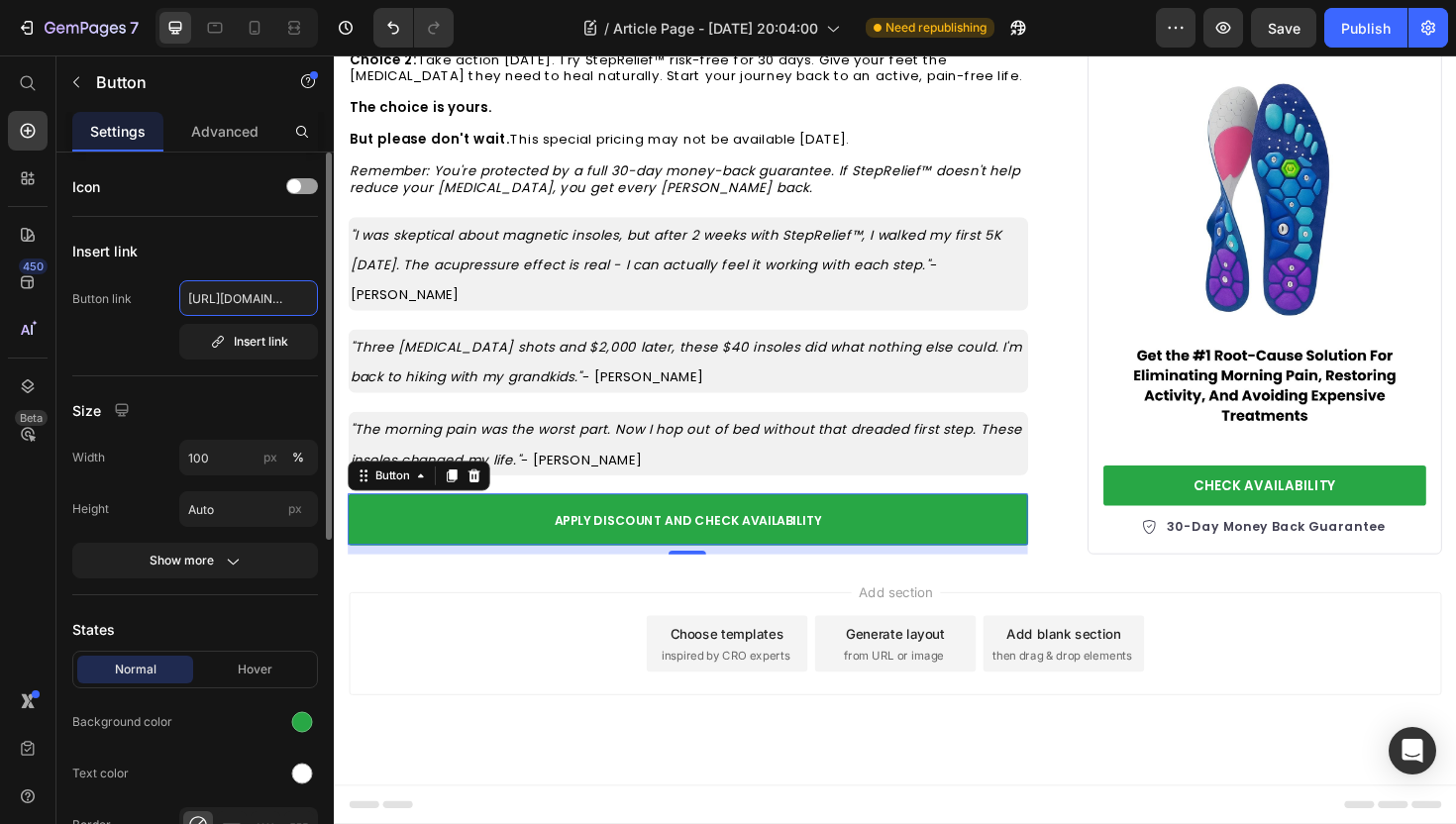 scroll, scrollTop: 0, scrollLeft: 145, axis: horizontal 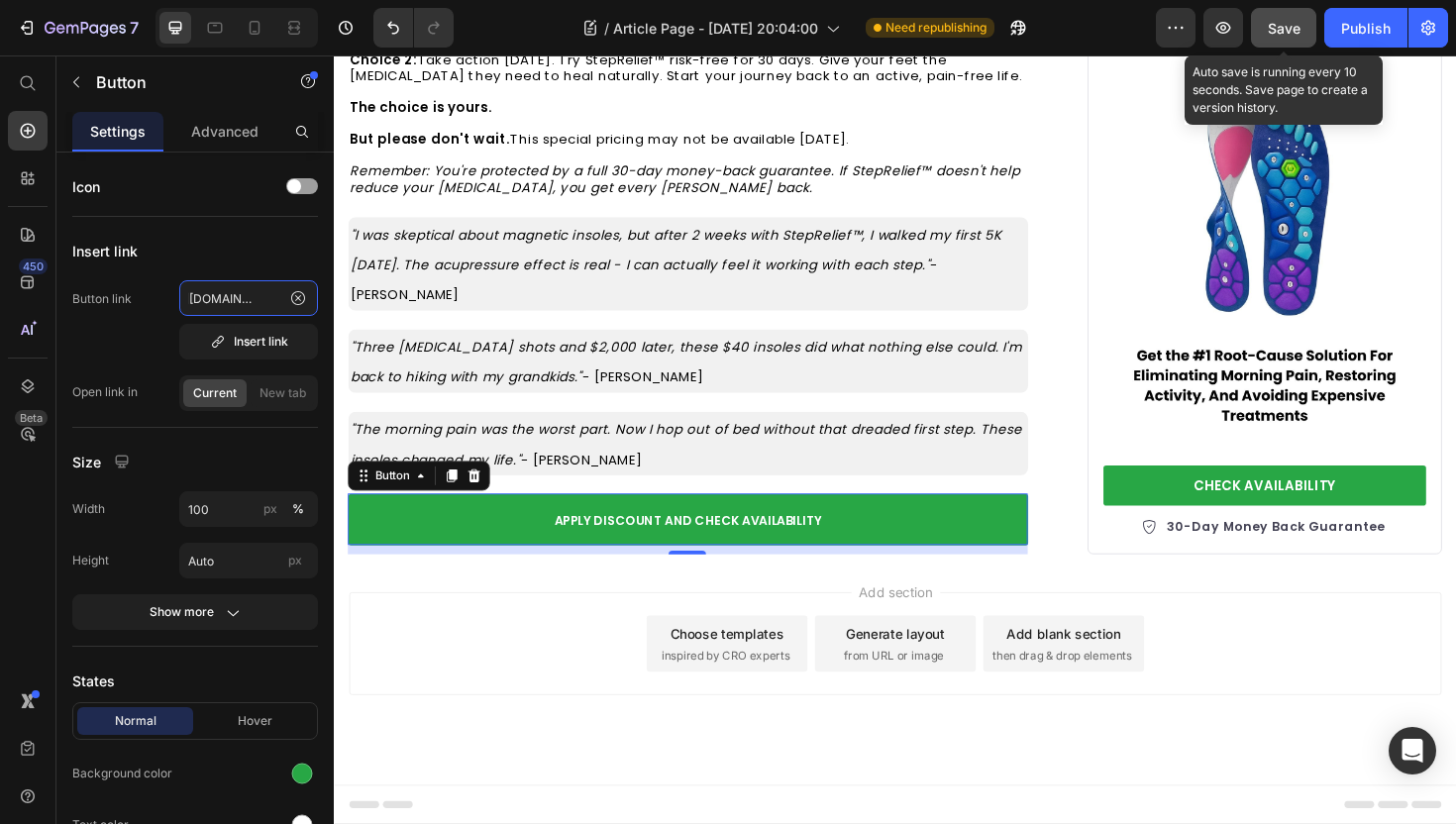 type on "[URL][DOMAIN_NAME]" 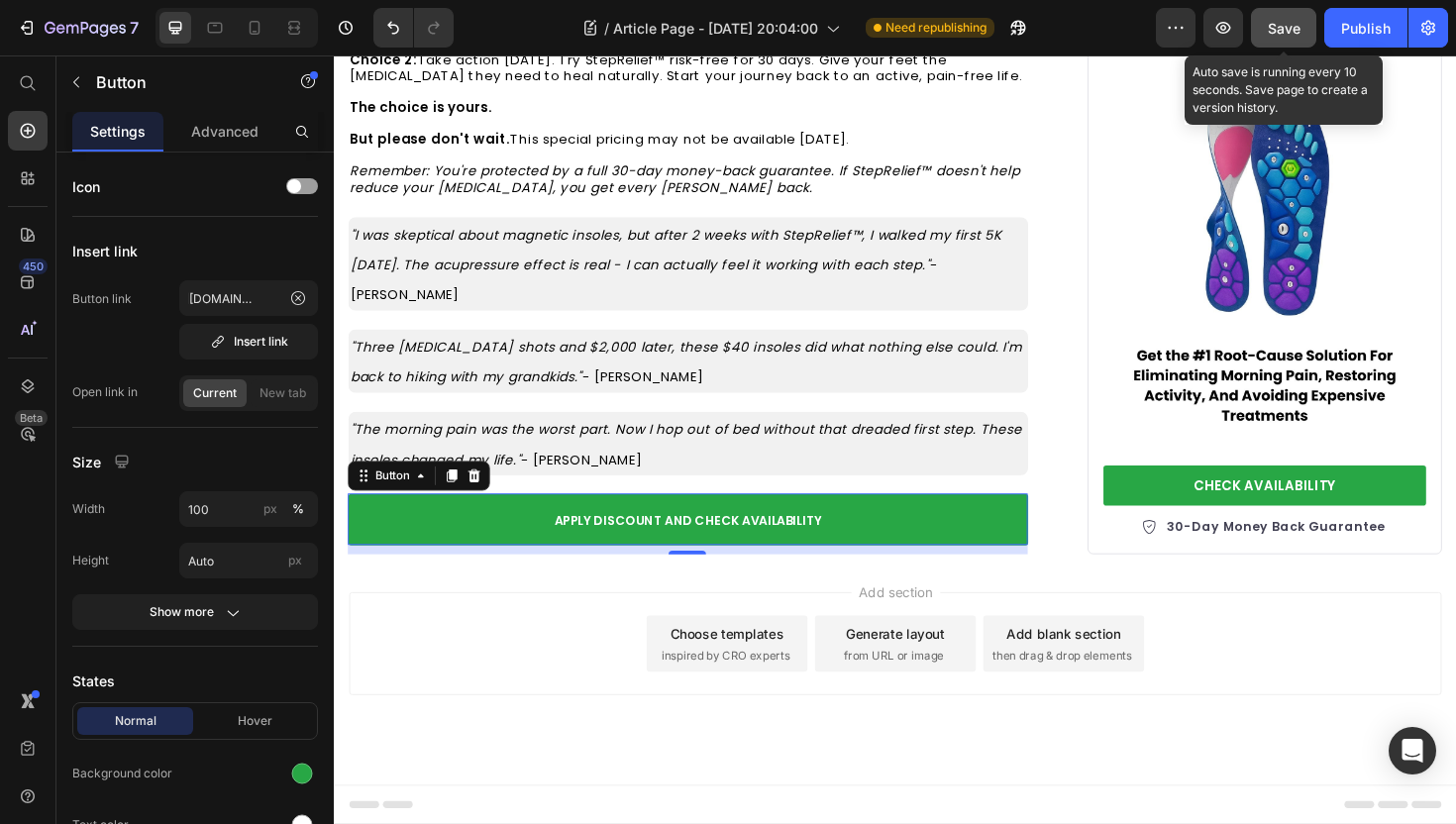 click on "Save" at bounding box center [1284, 28] 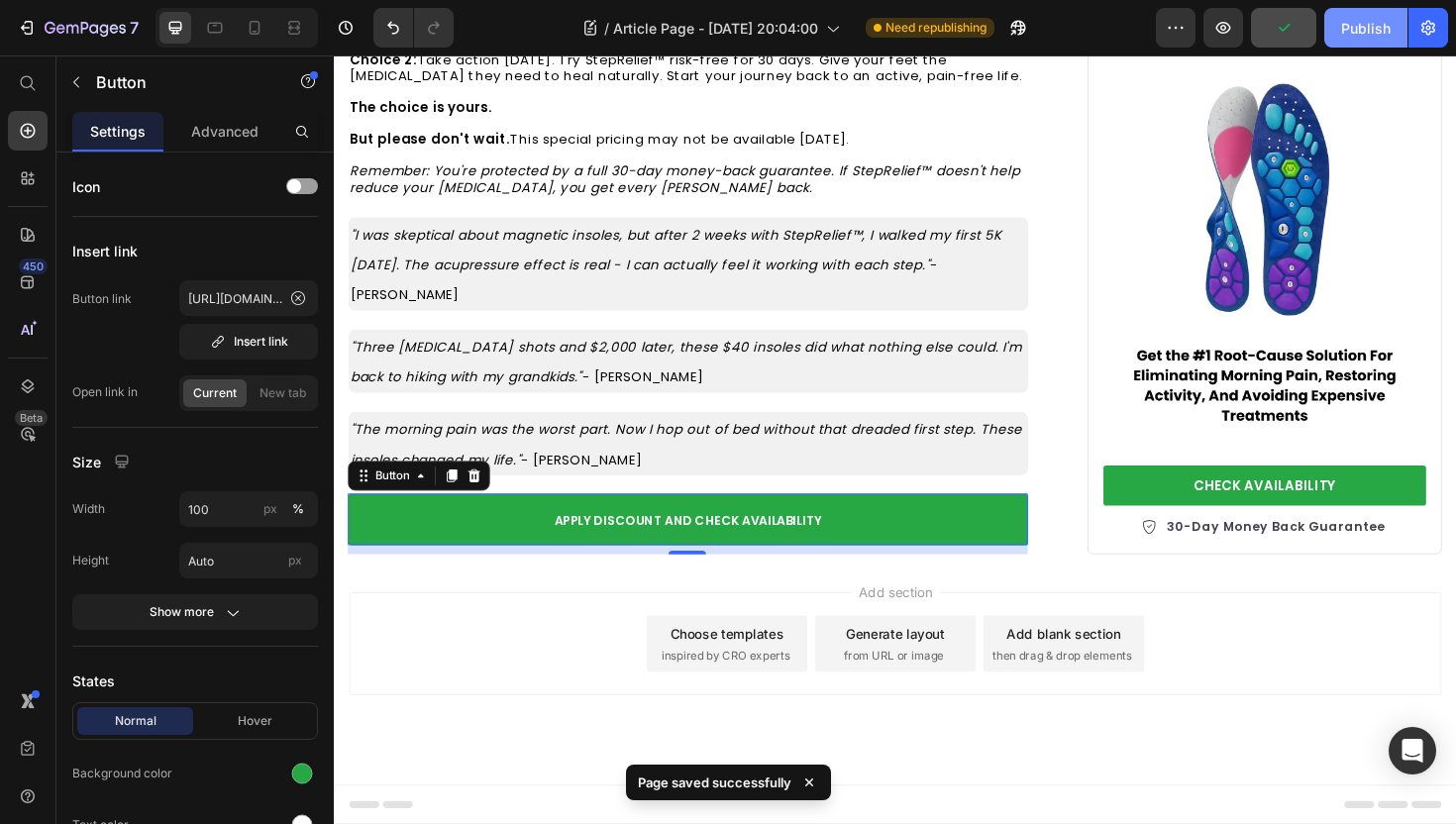 click on "Publish" at bounding box center [1366, 28] 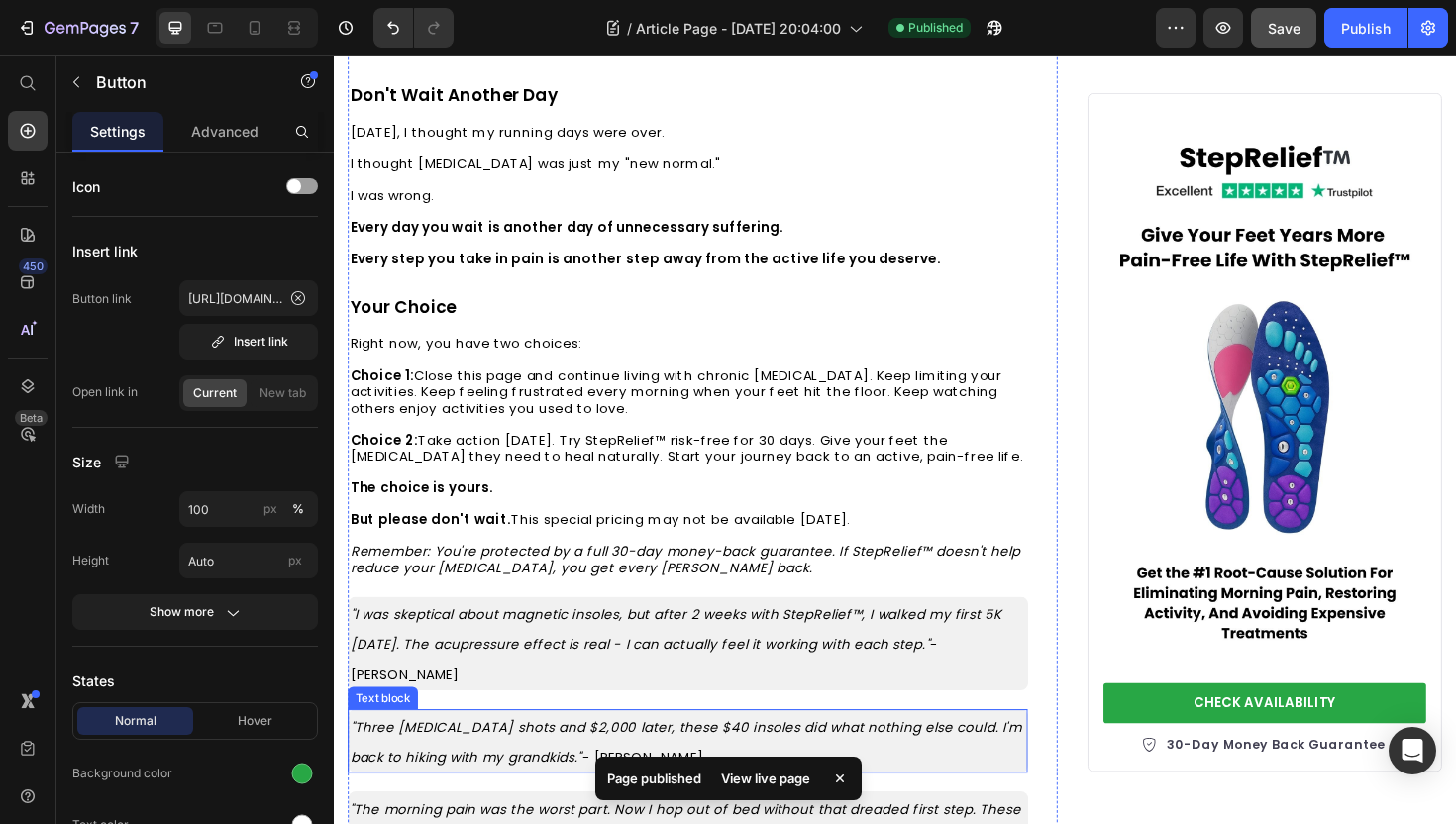 scroll, scrollTop: 5229, scrollLeft: 0, axis: vertical 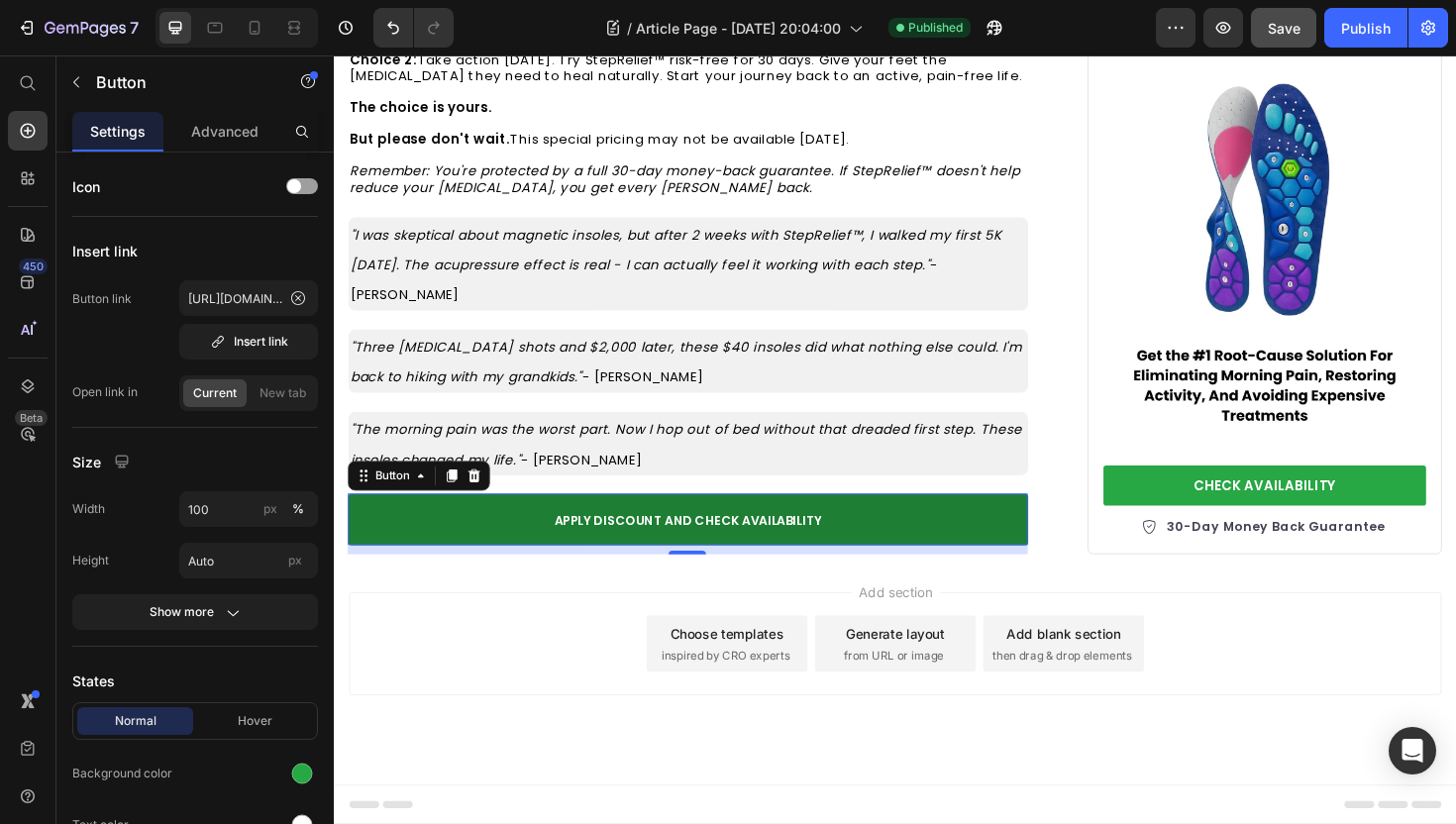 click on "APPLY DISCOUNT AND CHECK AVAILABILITY" at bounding box center (708, 547) 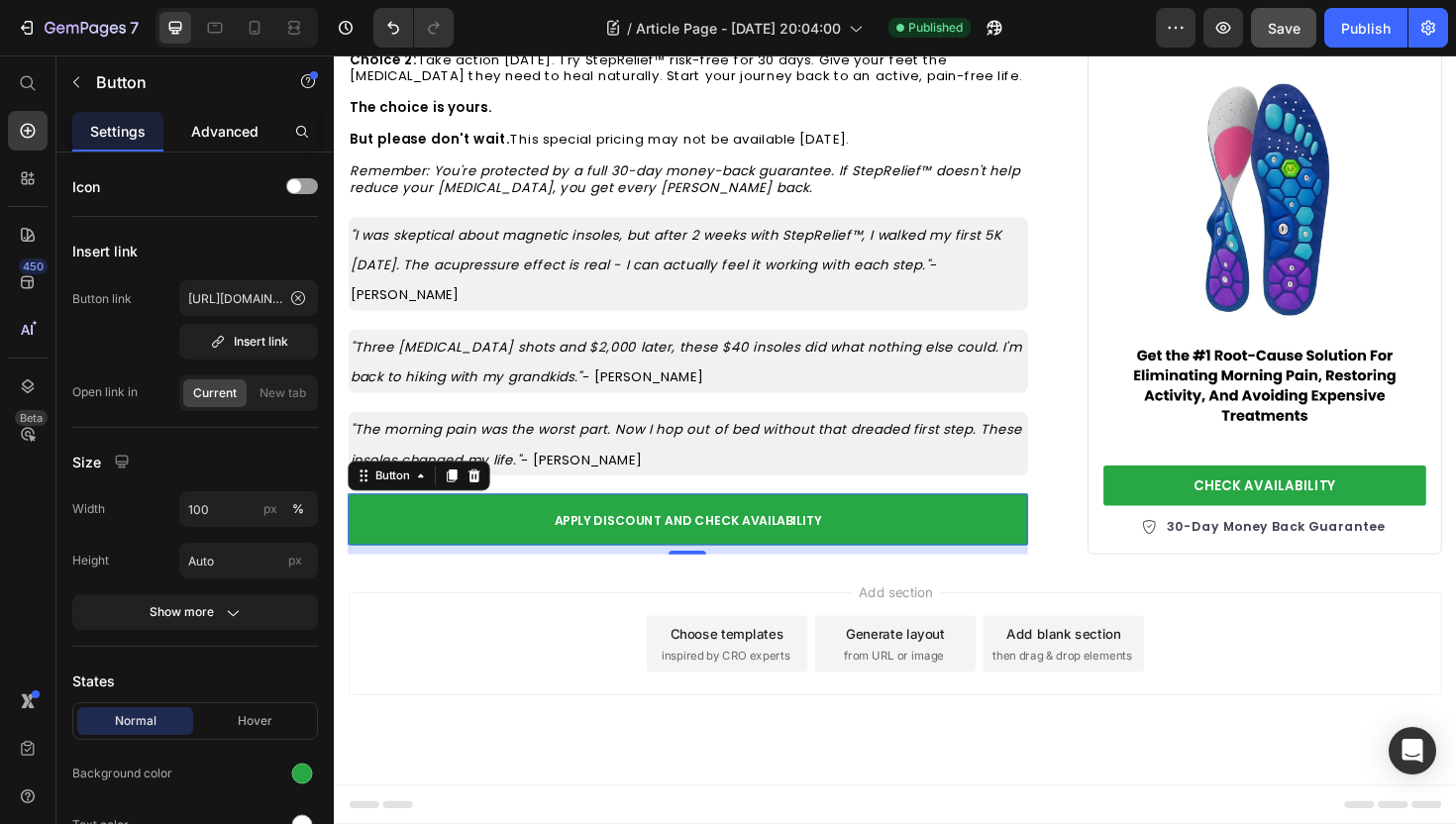 click on "Advanced" at bounding box center [225, 131] 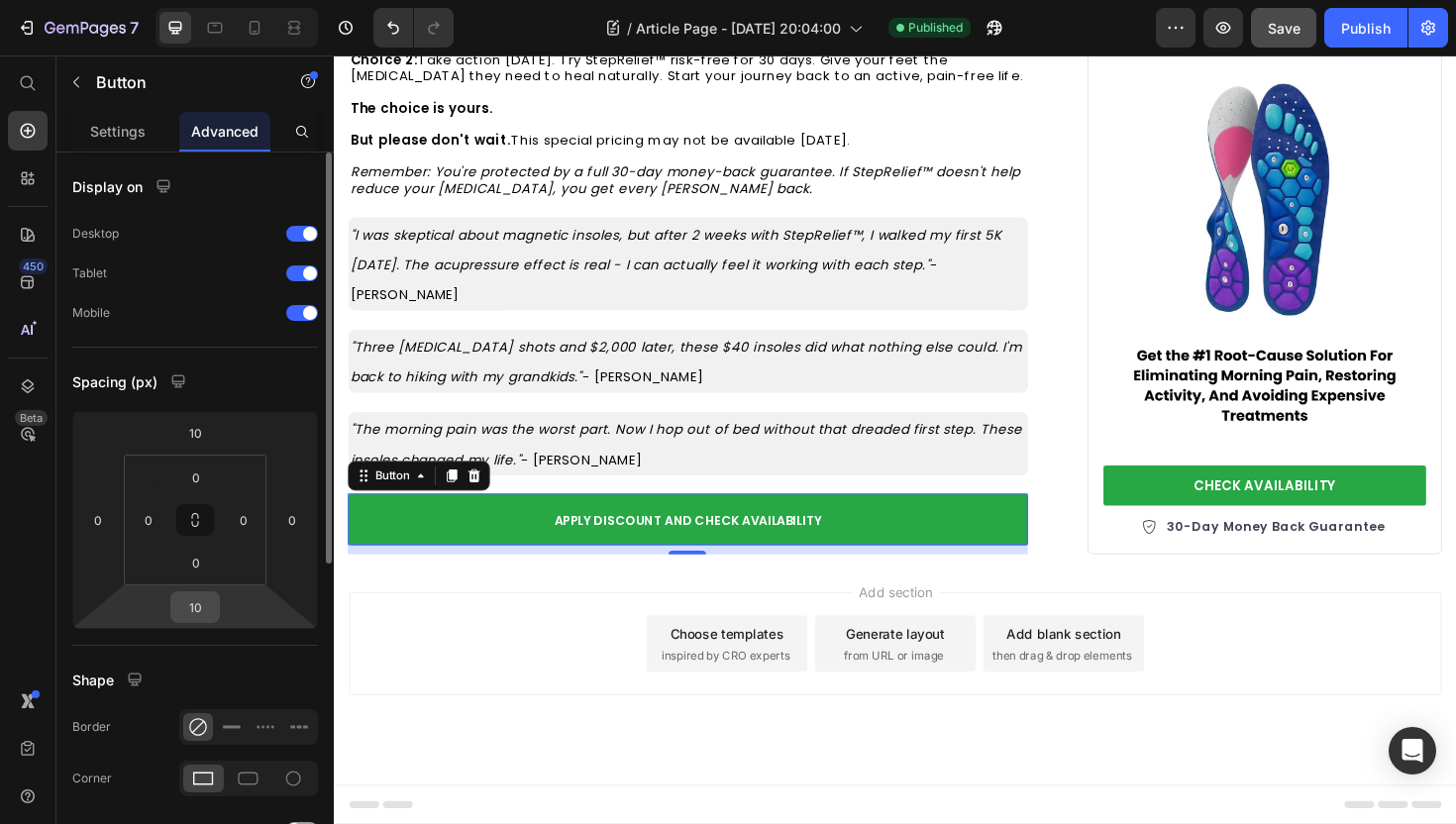 click on "10" at bounding box center [195, 607] 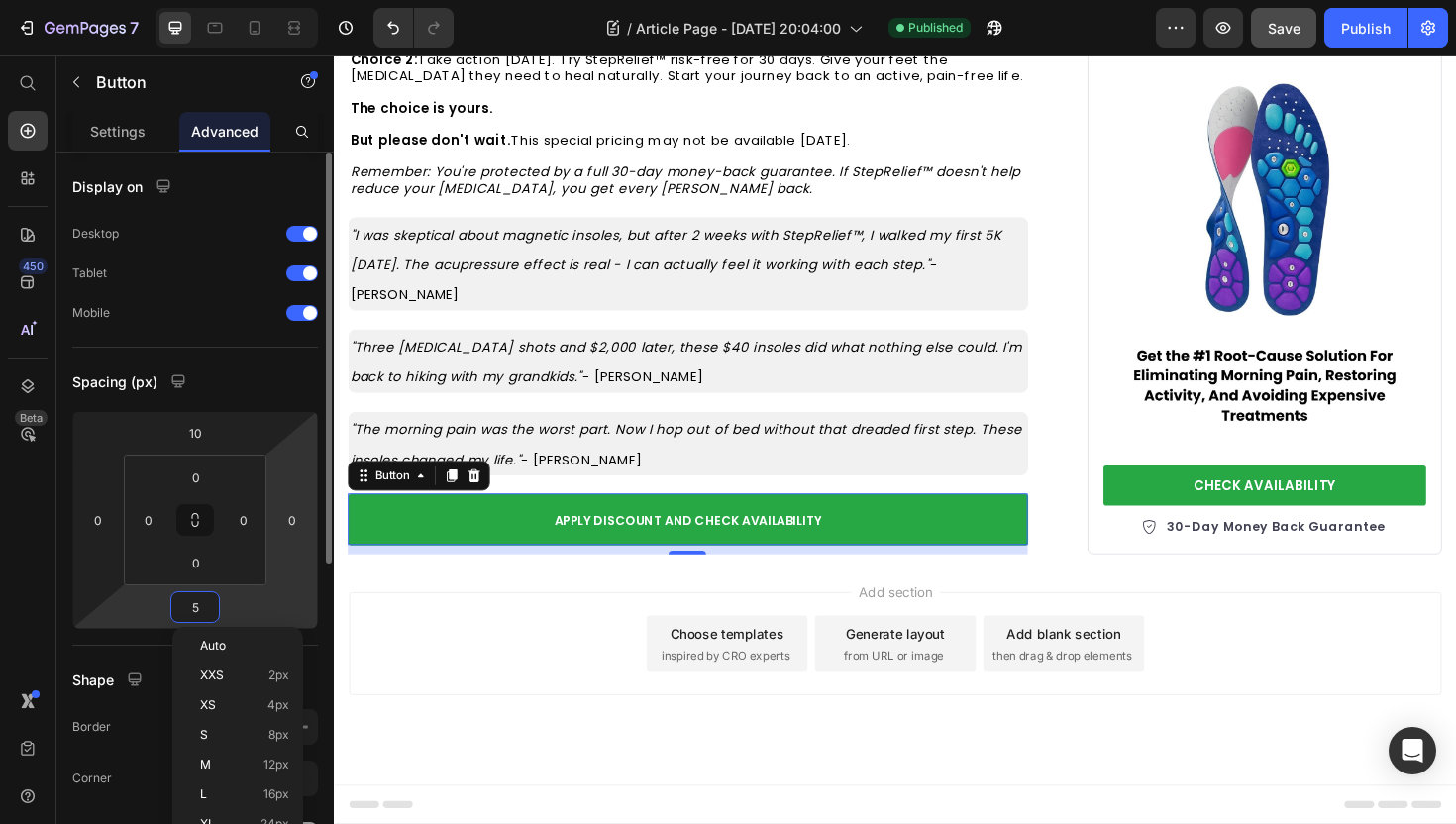 type on "50" 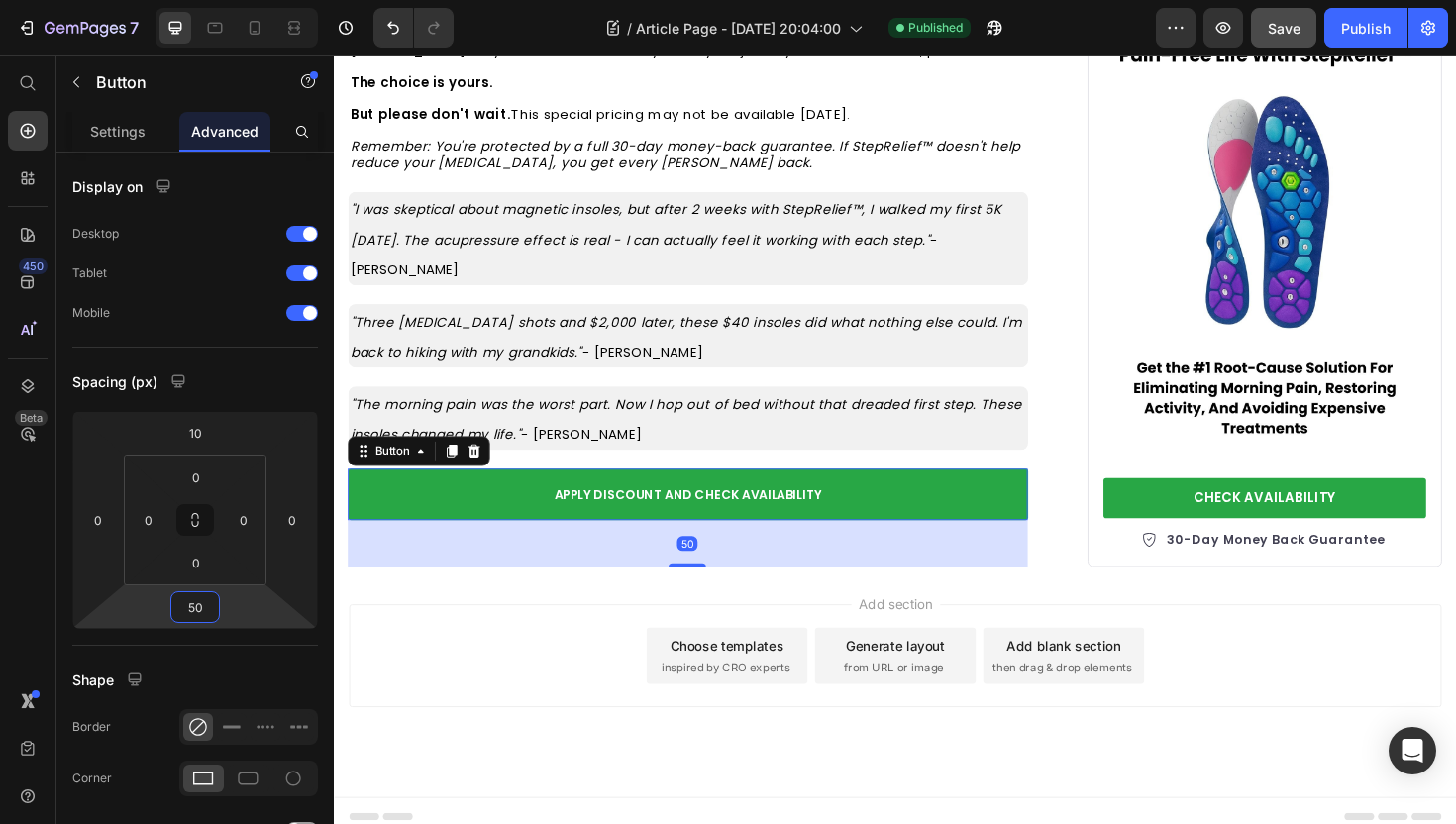 click on "Add section Choose templates inspired by CRO experts Generate layout from URL or image Add blank section then drag & drop elements" at bounding box center (928, 719) 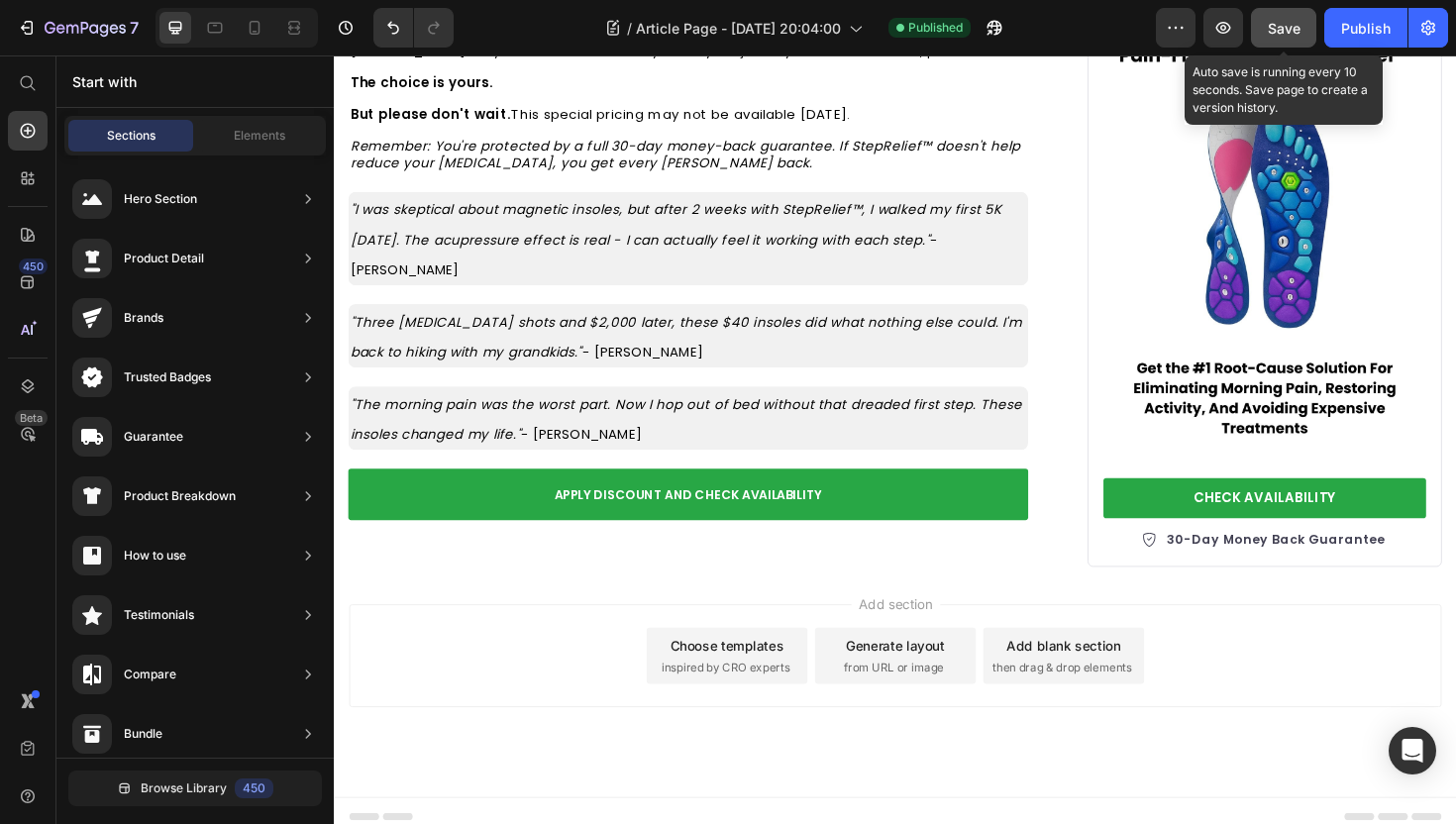 click on "Save" at bounding box center [1284, 28] 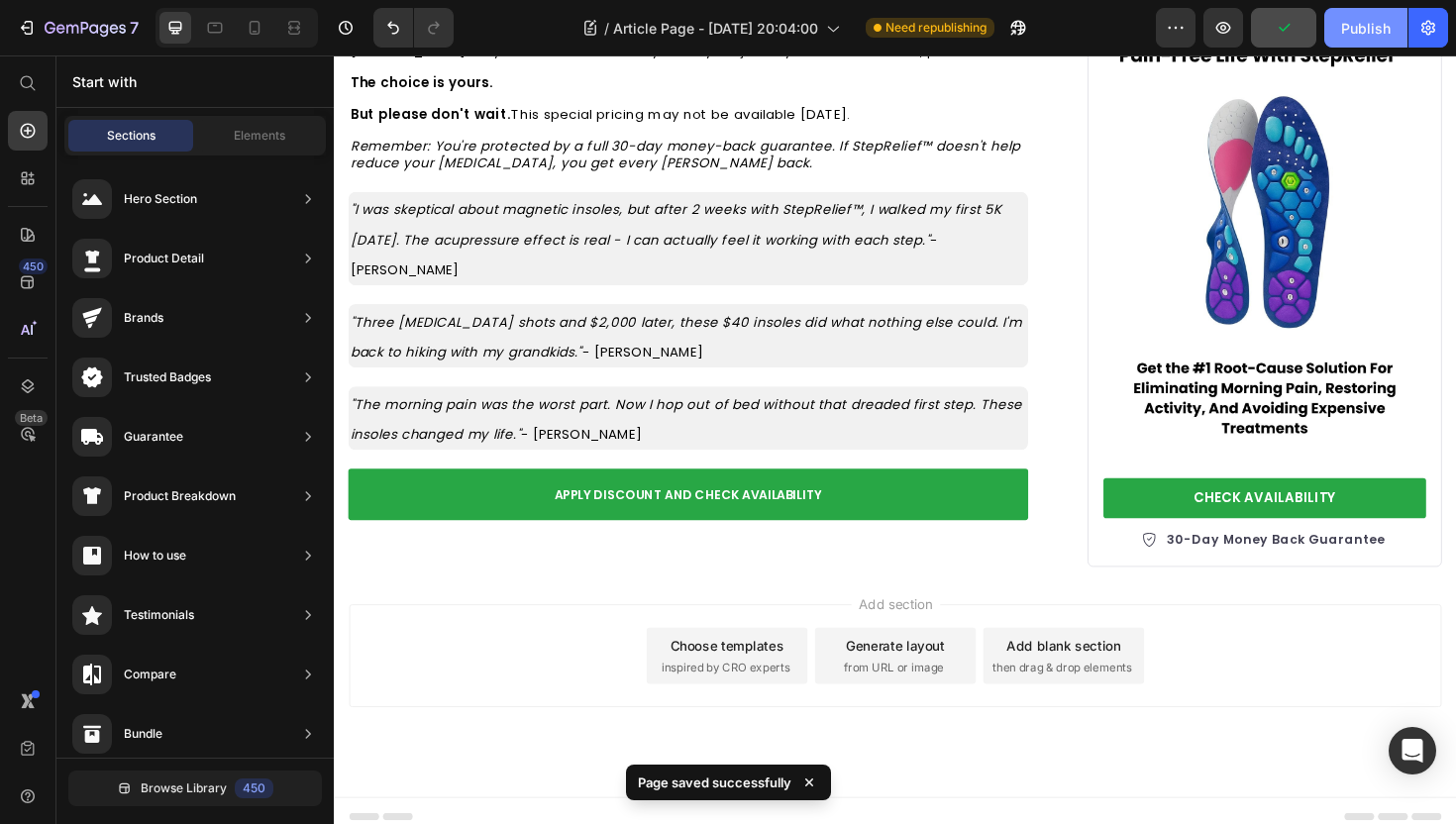 click on "Publish" at bounding box center (1366, 28) 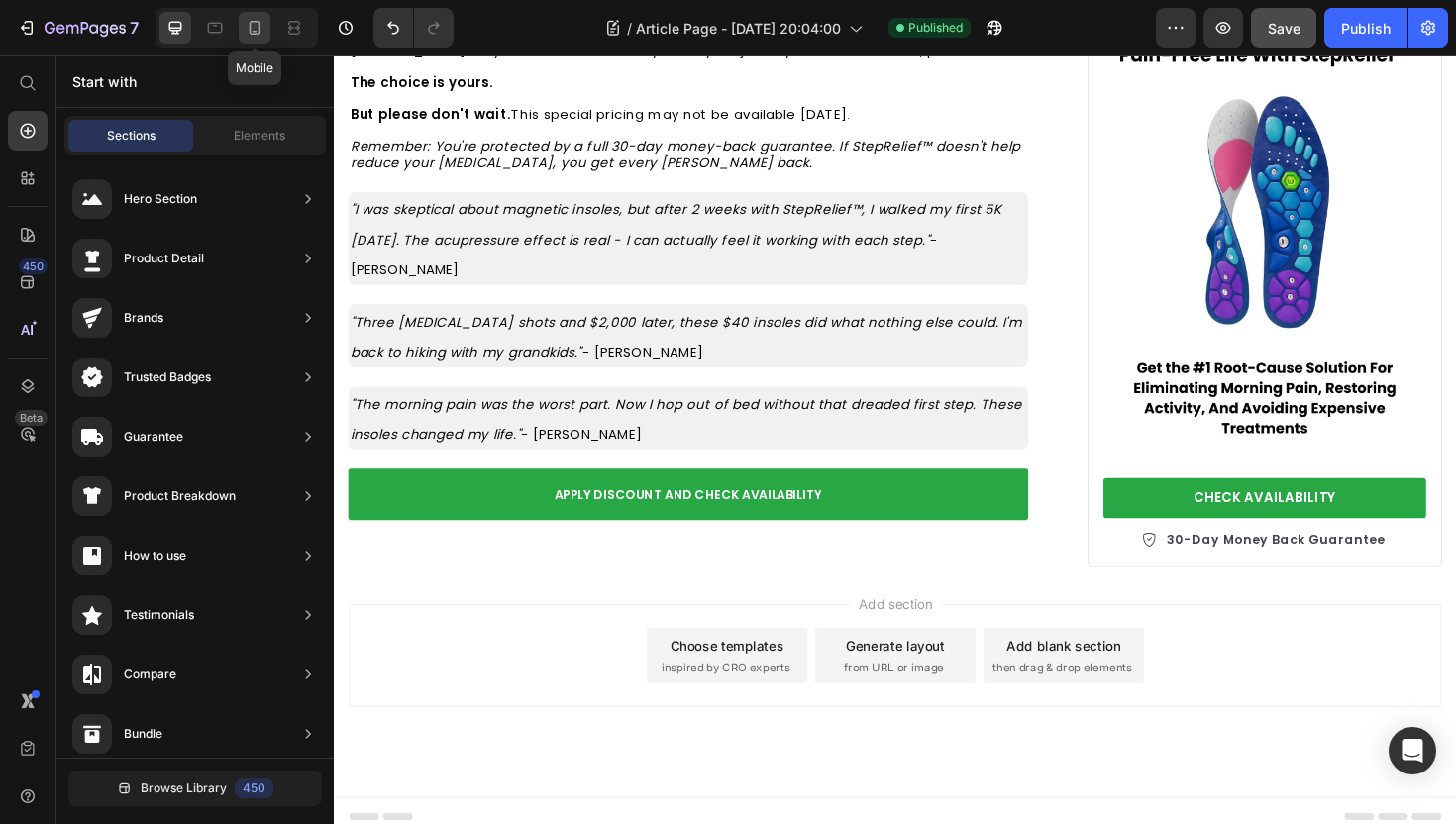 click 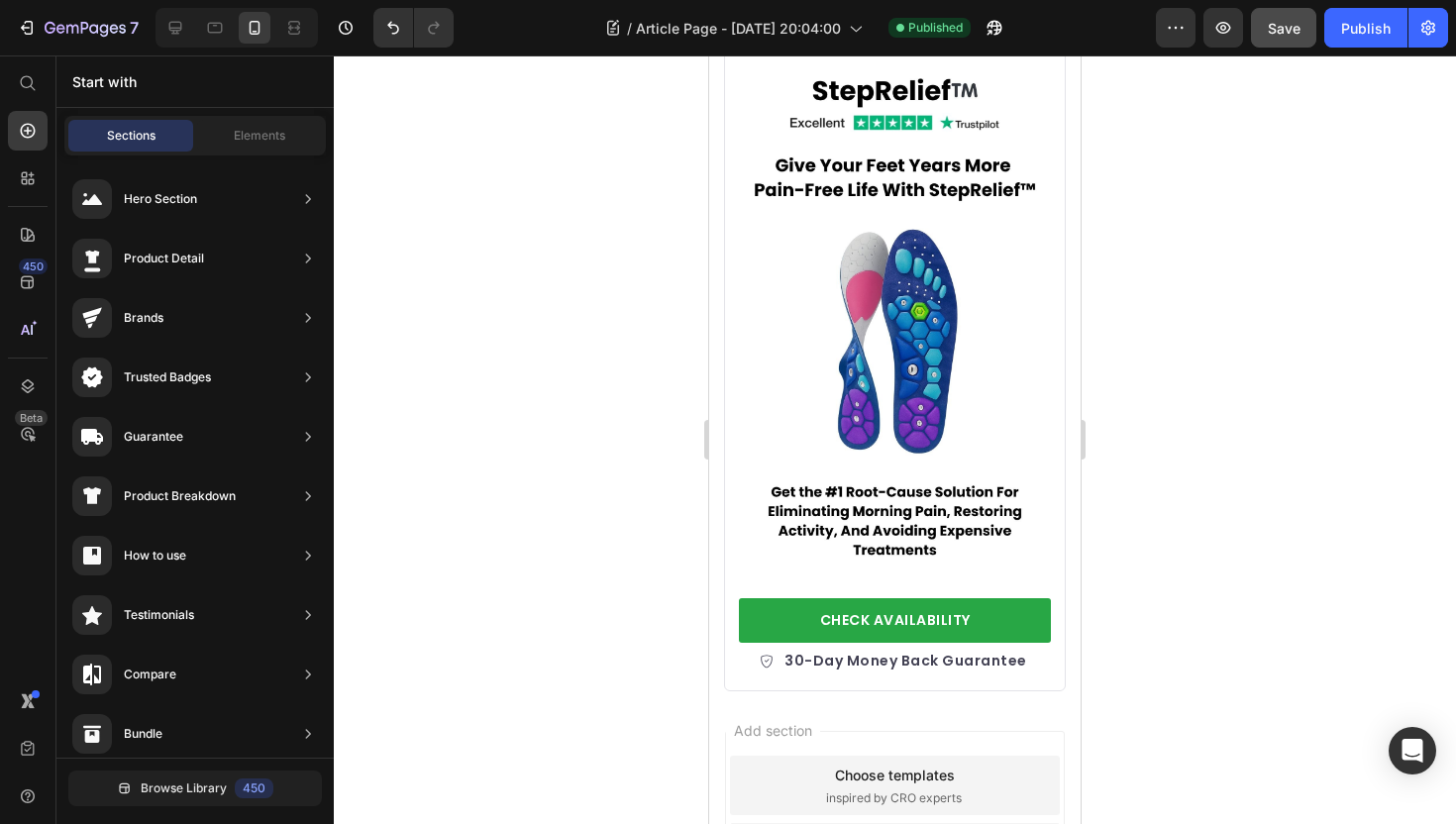 scroll, scrollTop: 9731, scrollLeft: 0, axis: vertical 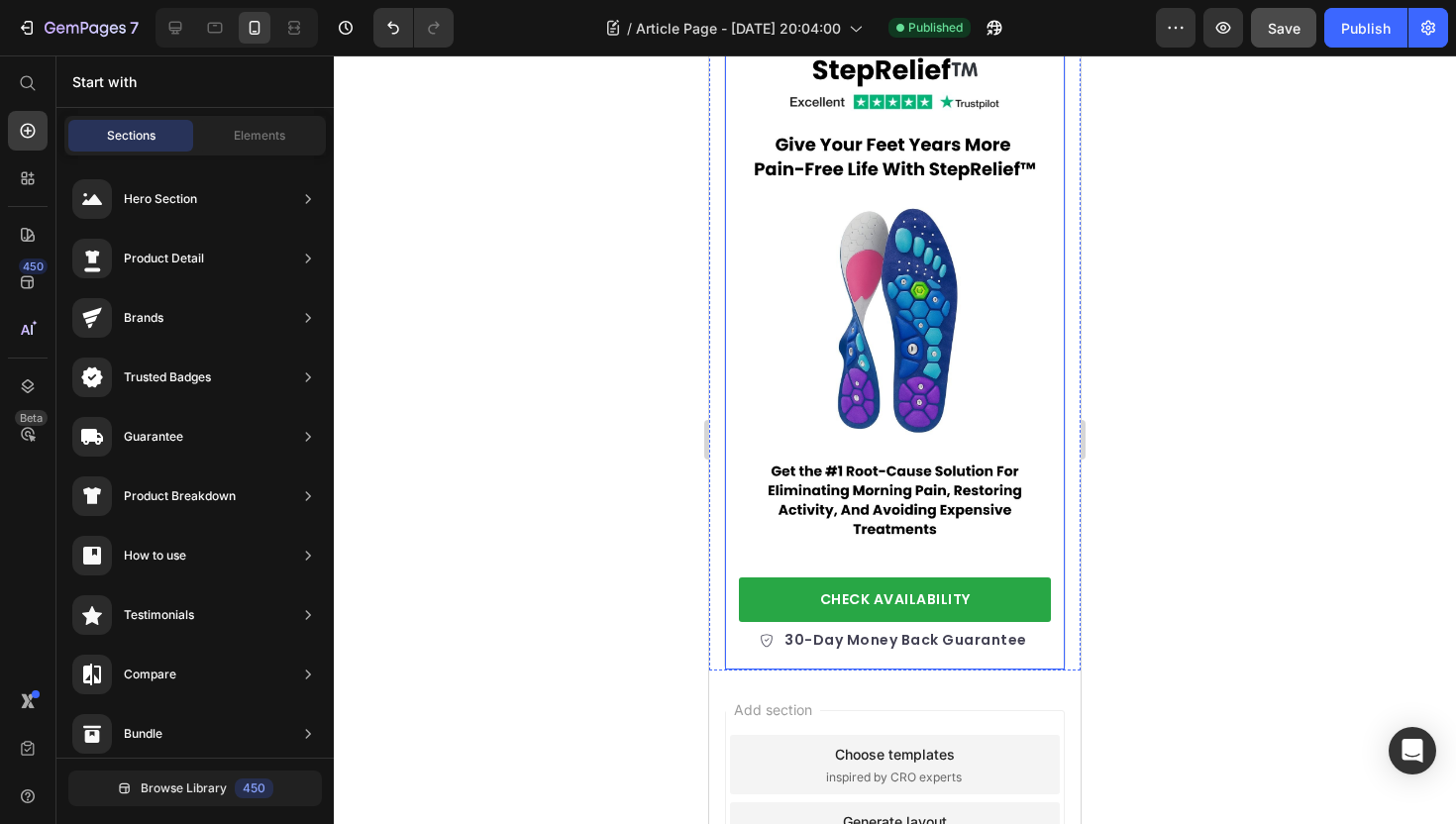 click on "Image CHECK AVAILABILITY Button
30-Day Money Back Guarantee Item list Row" at bounding box center [894, 338] 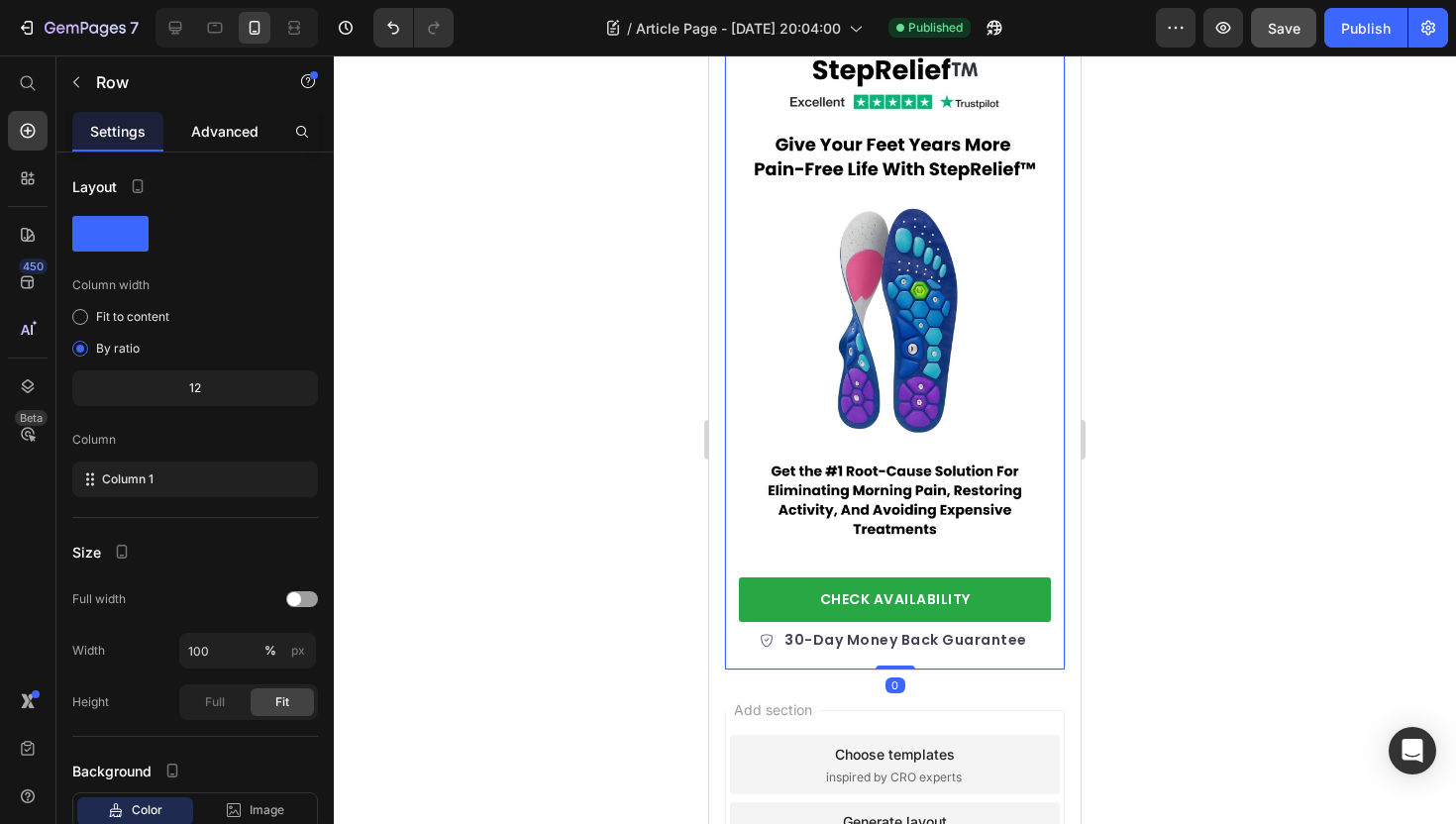 click on "Advanced" at bounding box center [225, 131] 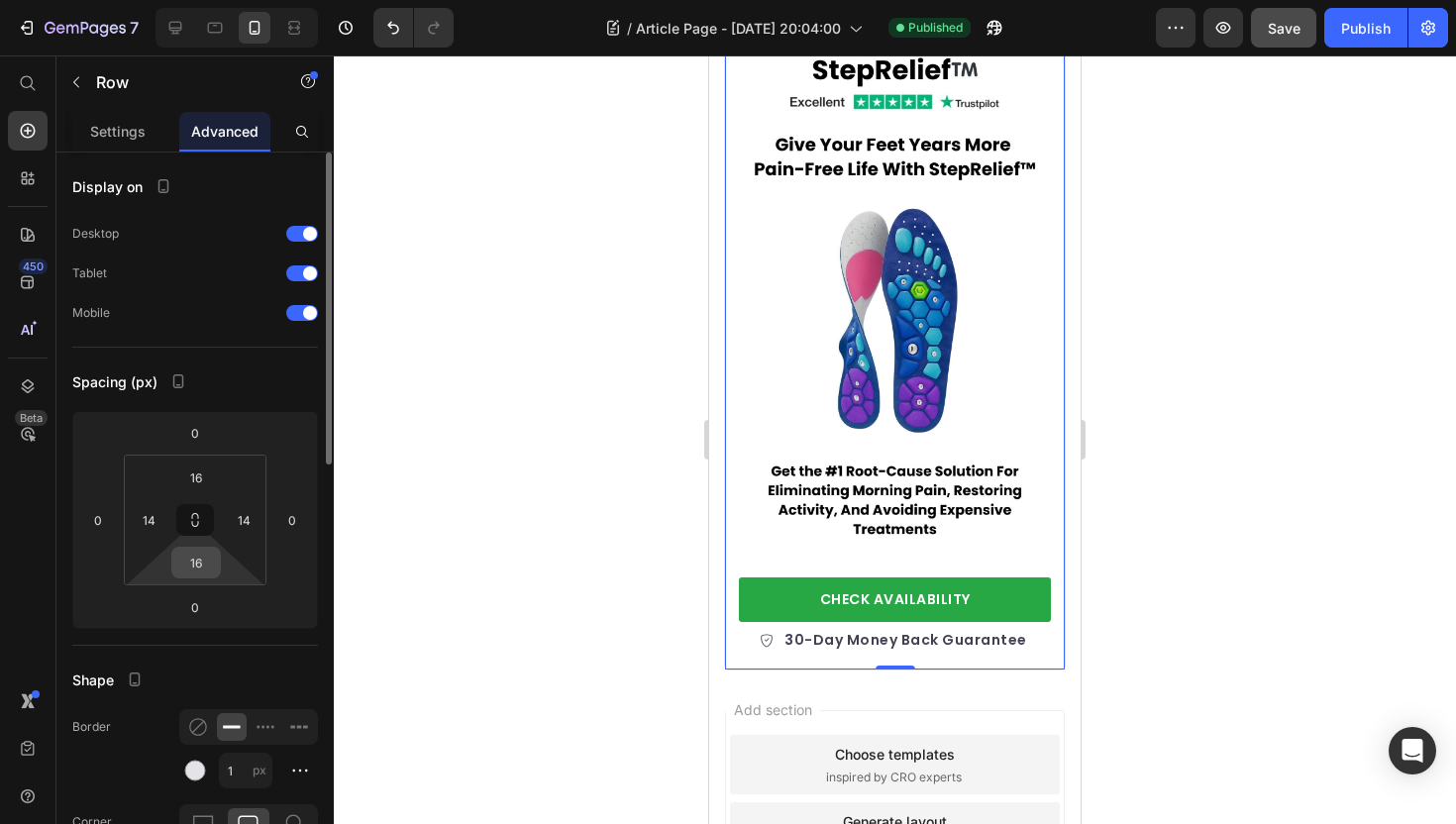 click on "16" at bounding box center (196, 563) 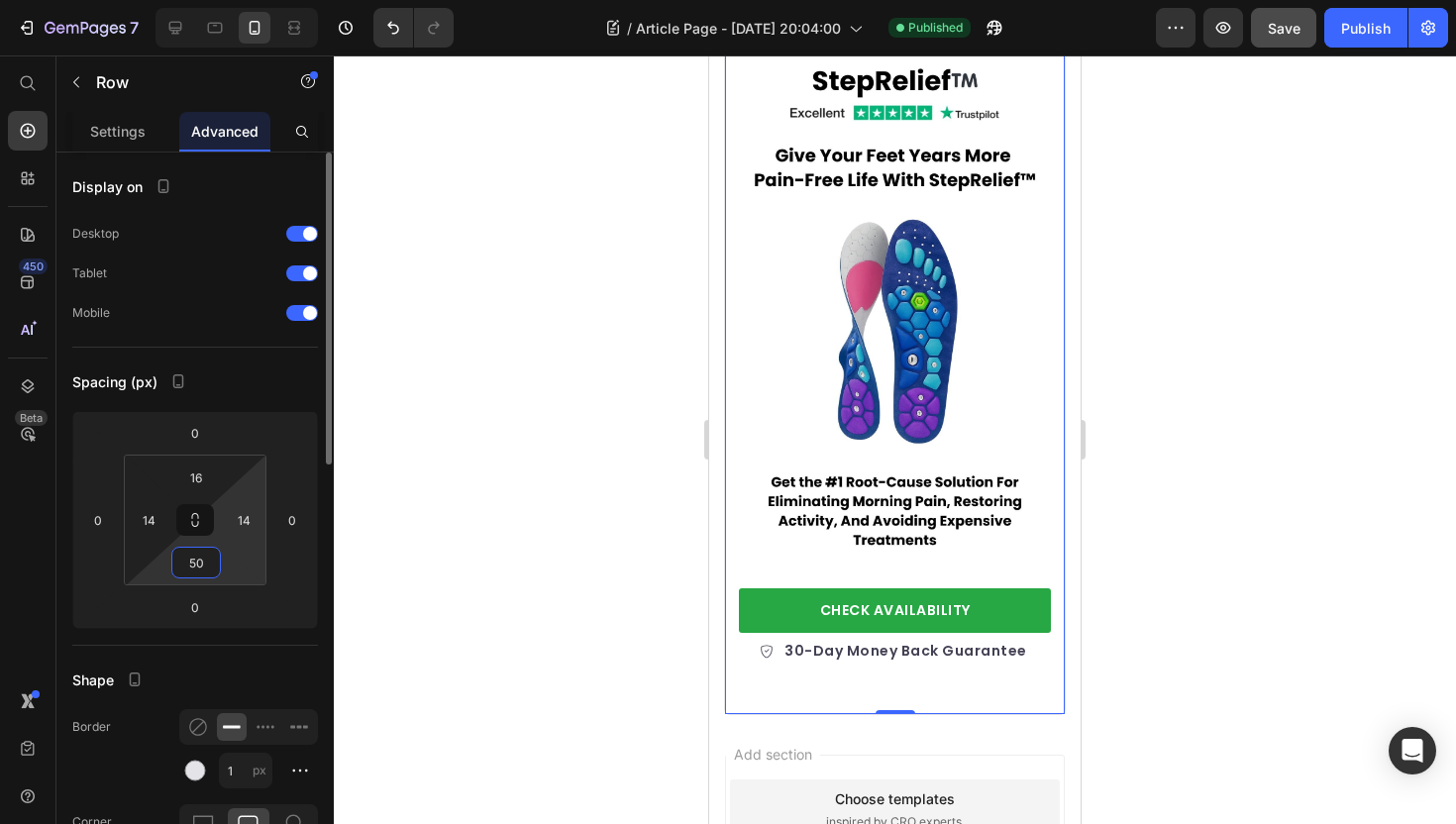 scroll, scrollTop: 9731, scrollLeft: 0, axis: vertical 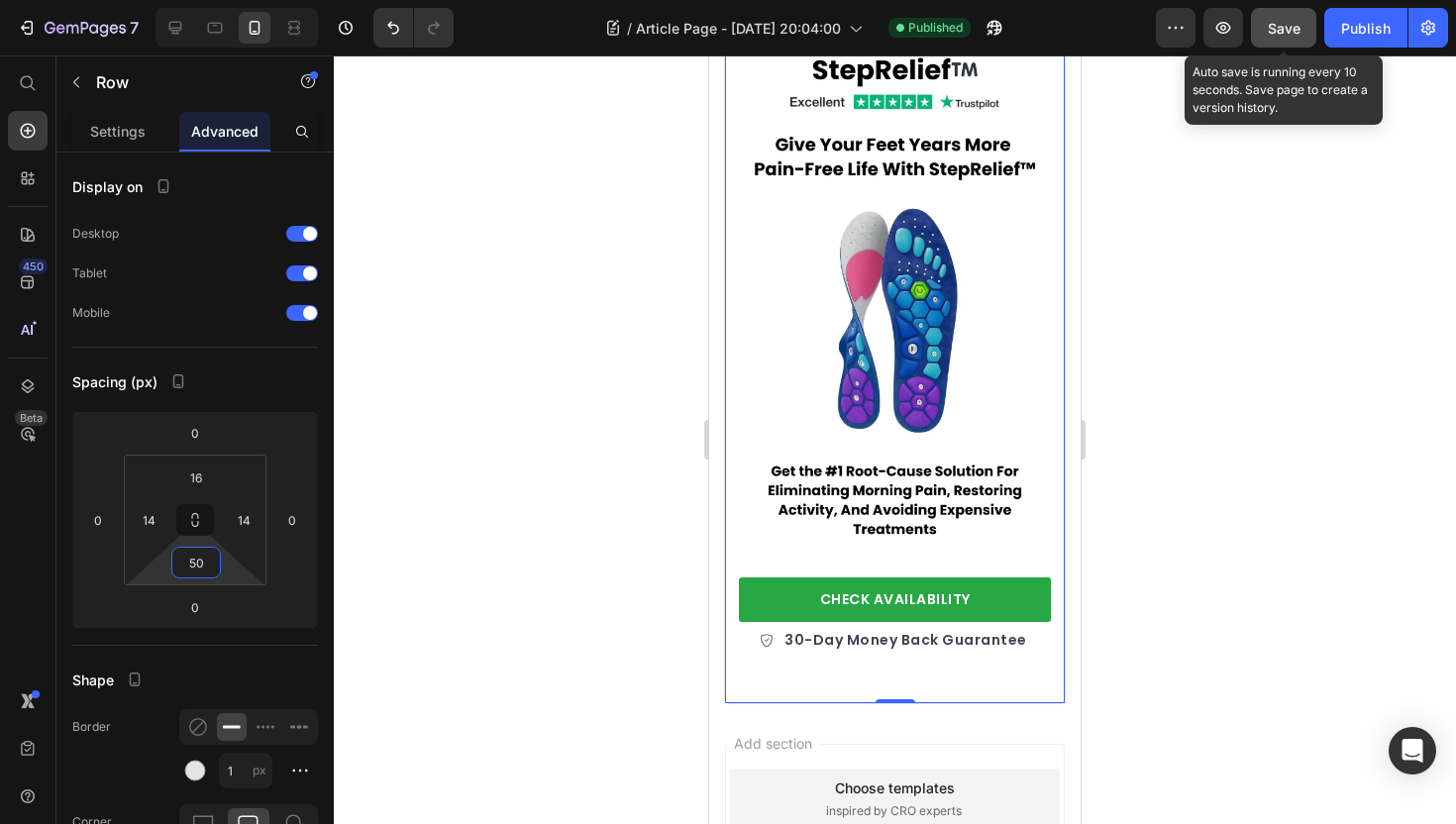 type on "50" 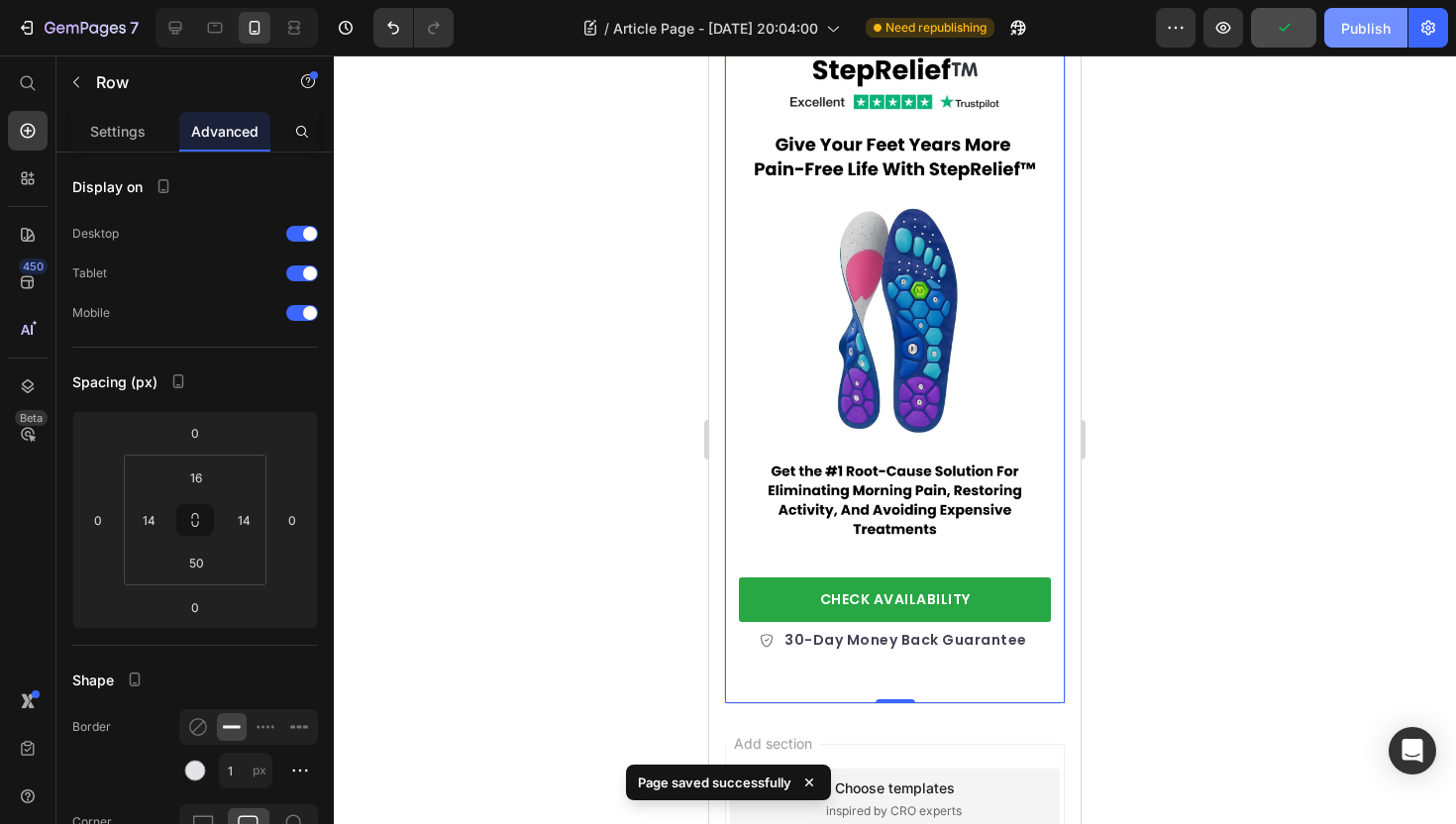 click on "Publish" at bounding box center [1366, 28] 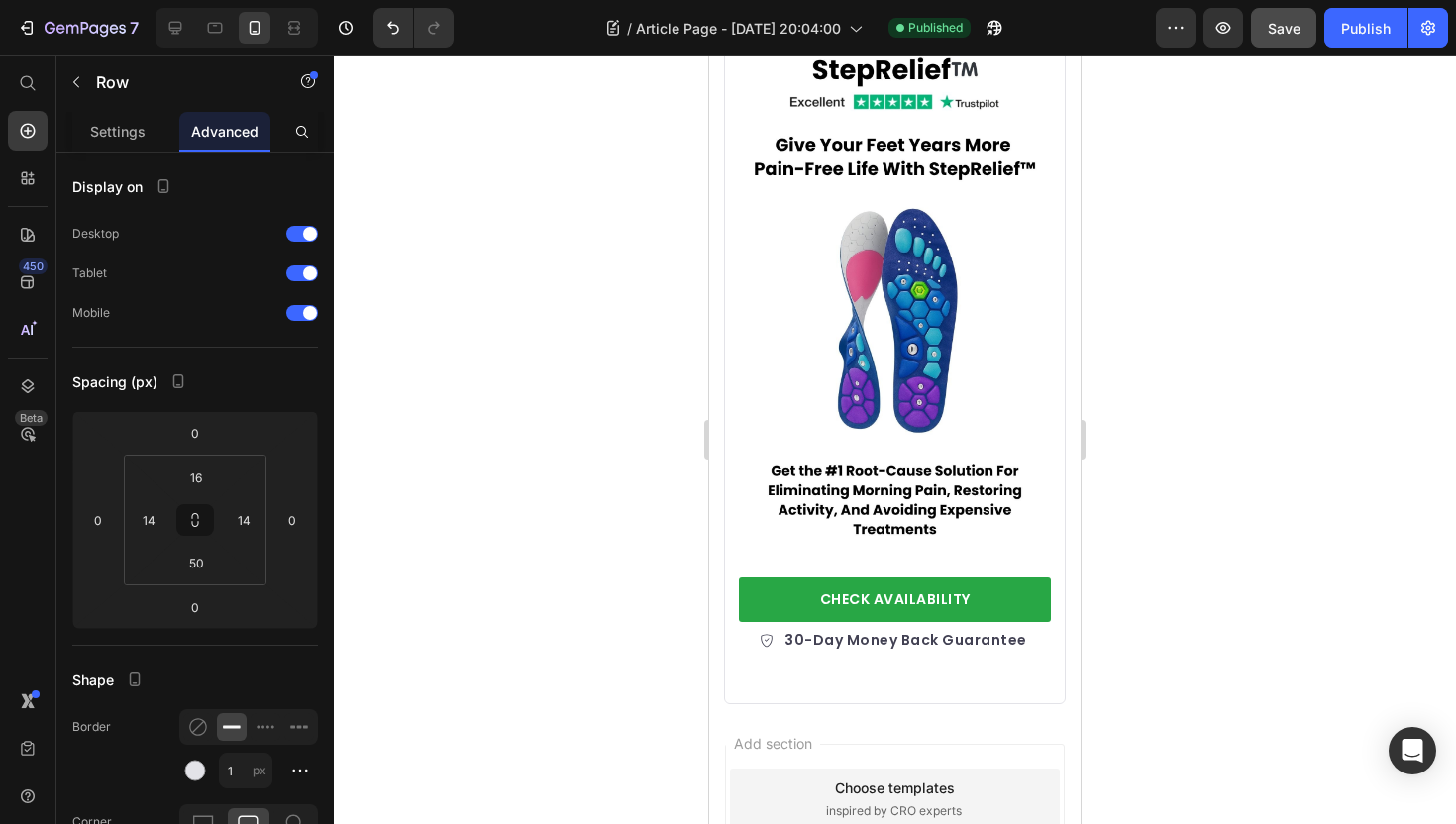 click on "Add section Choose templates inspired by CRO experts Generate layout from URL or image Add blank section then drag & drop elements" at bounding box center [894, 893] 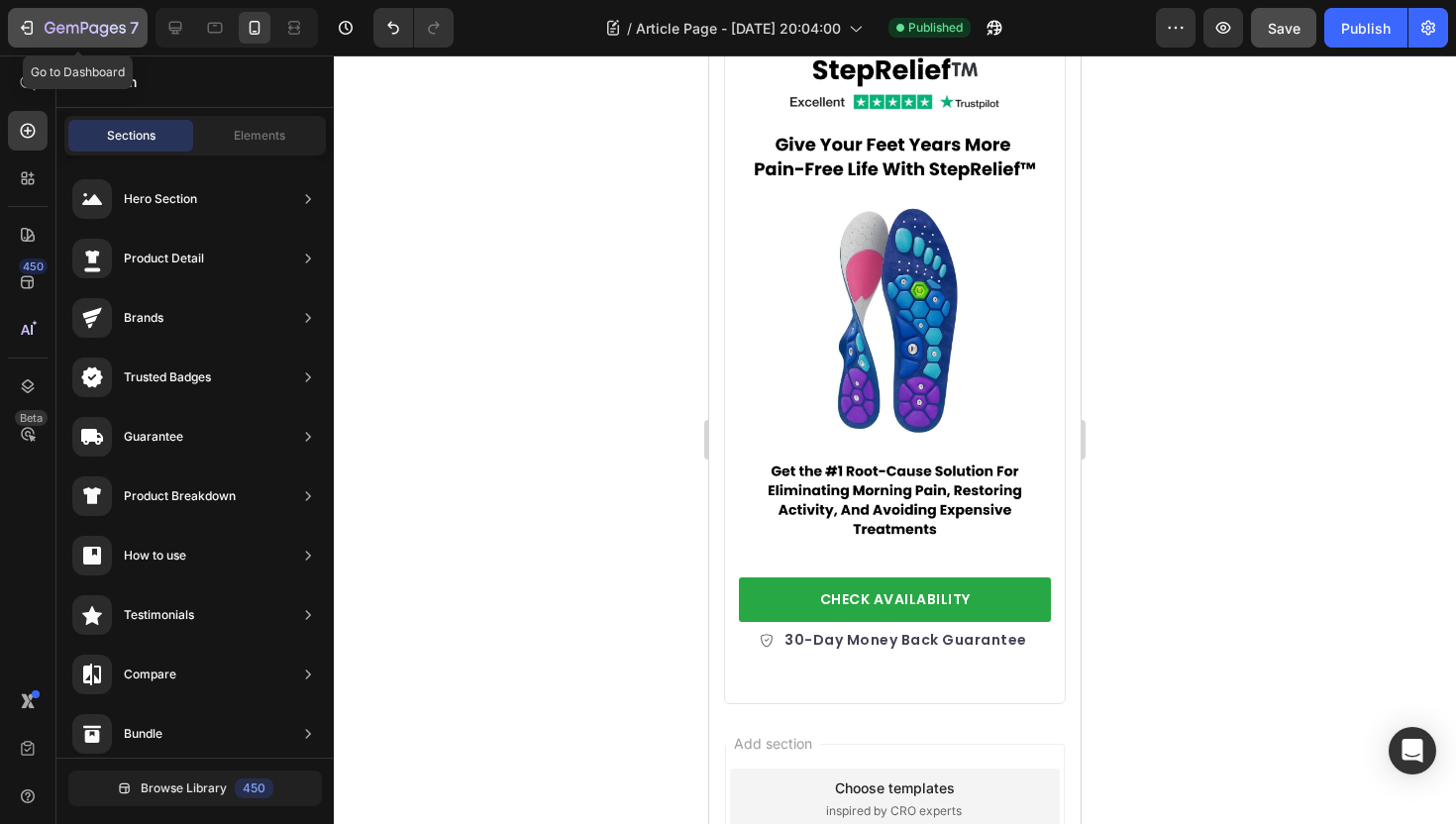 click 